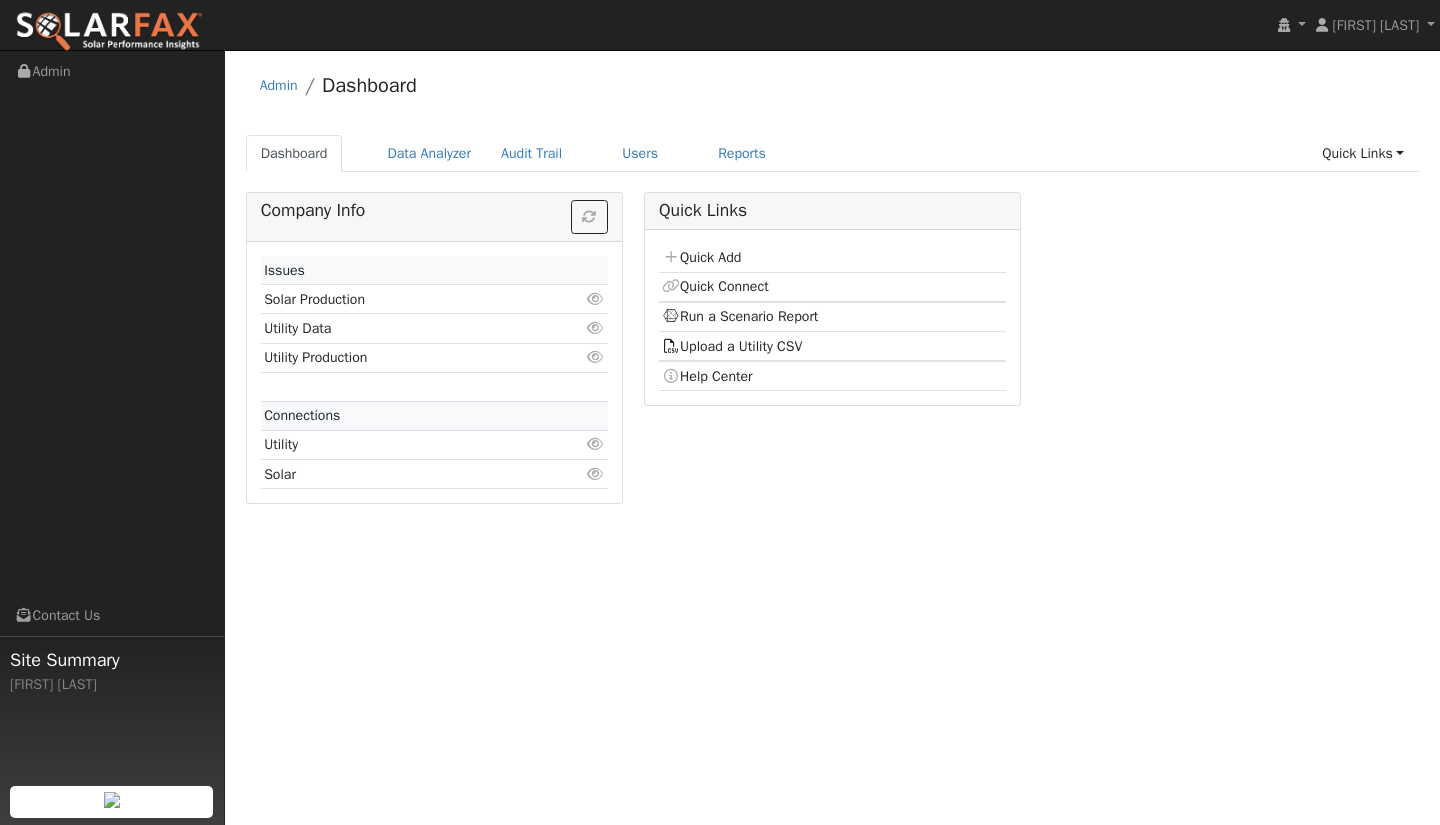 scroll, scrollTop: 0, scrollLeft: 0, axis: both 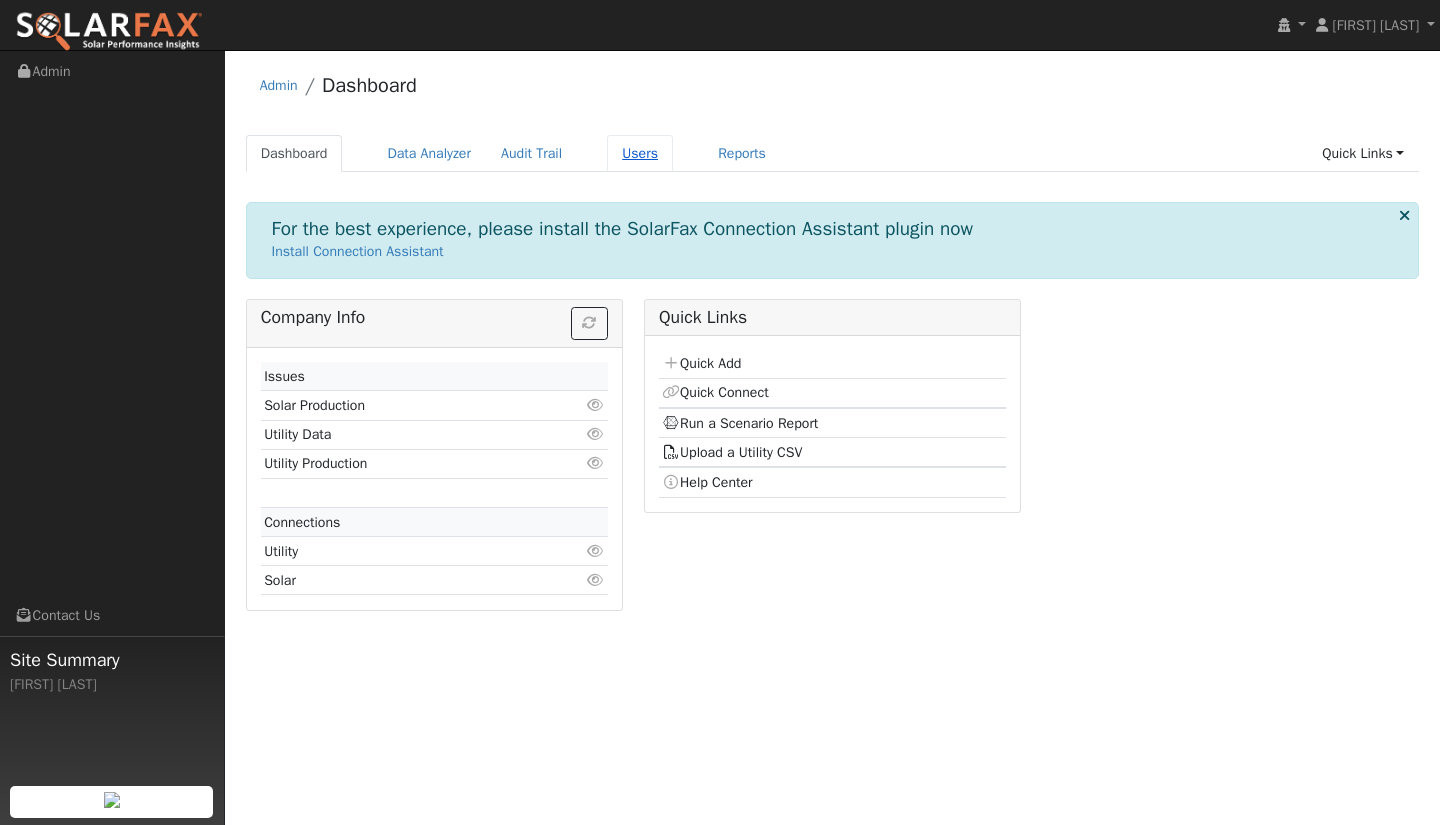 click on "Users" at bounding box center [640, 153] 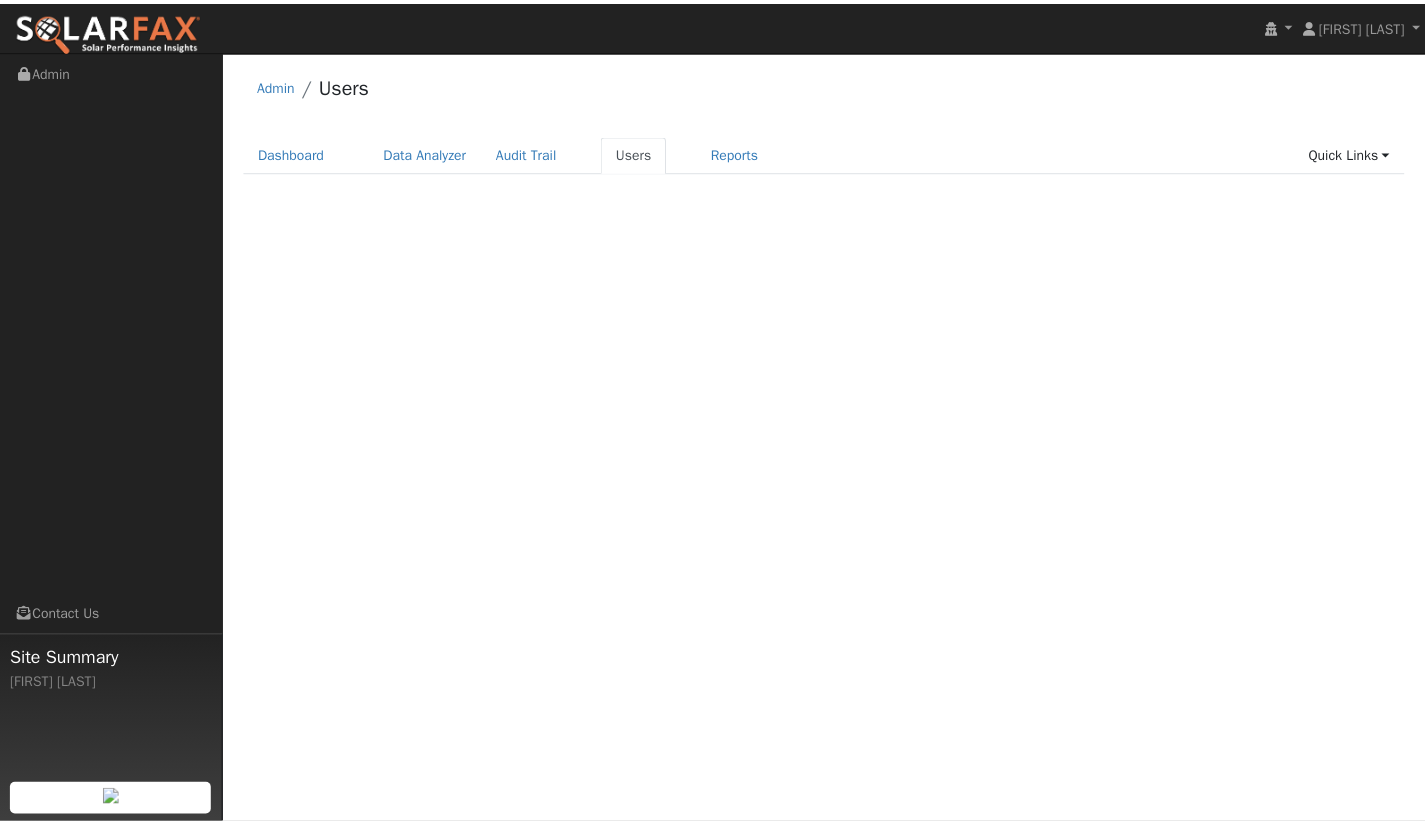 scroll, scrollTop: 0, scrollLeft: 0, axis: both 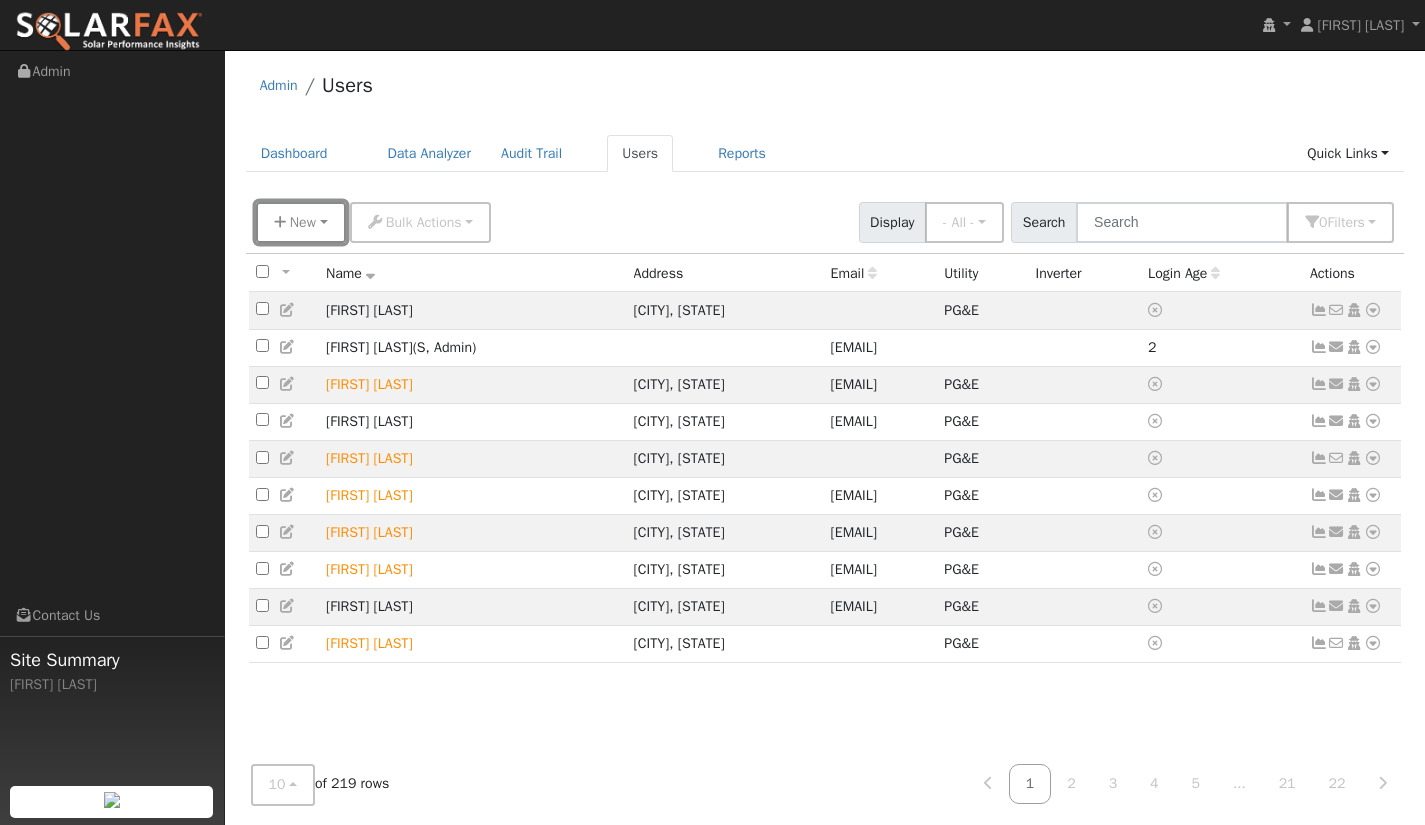 click on "New" at bounding box center [301, 222] 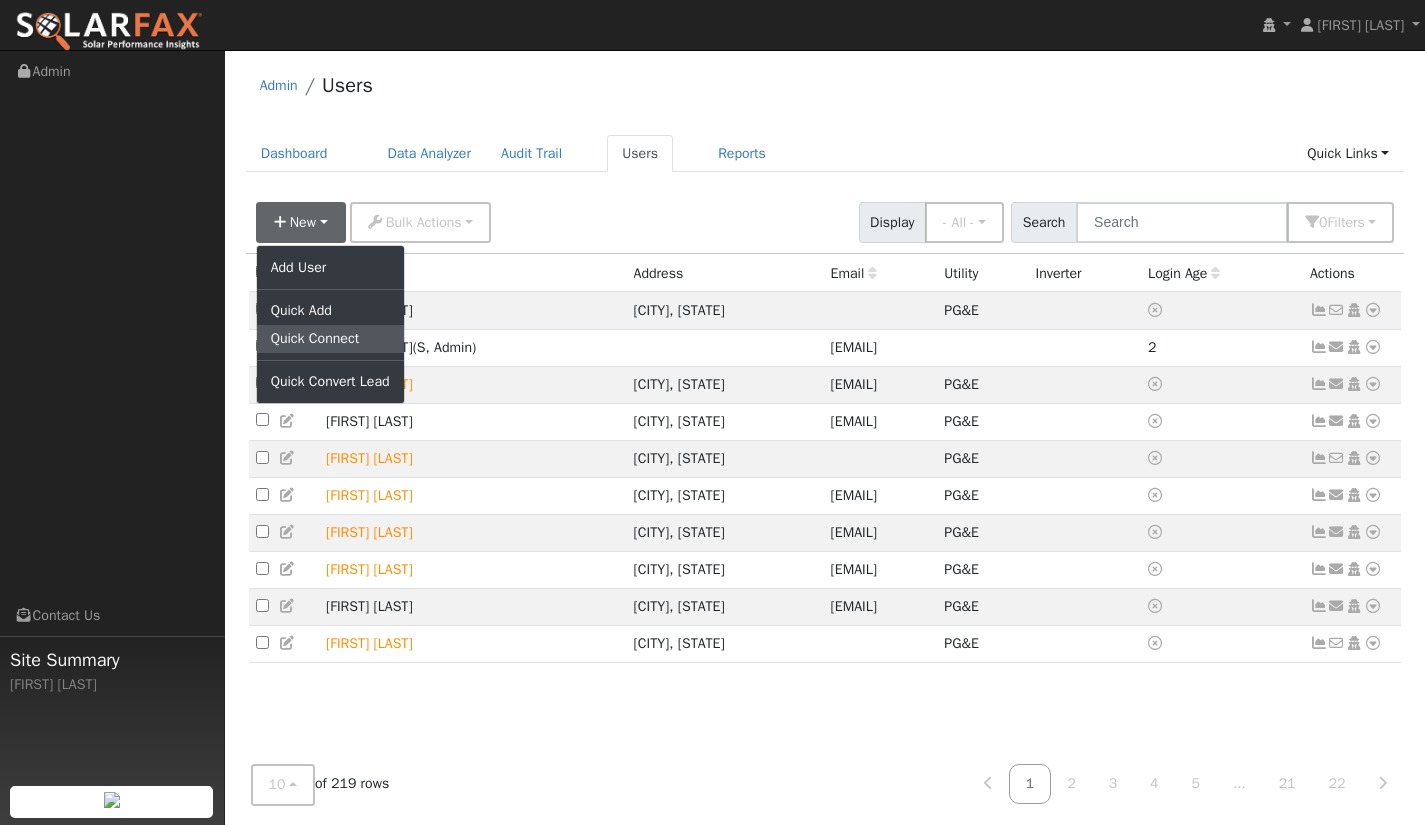 click on "Quick Connect" at bounding box center [330, 339] 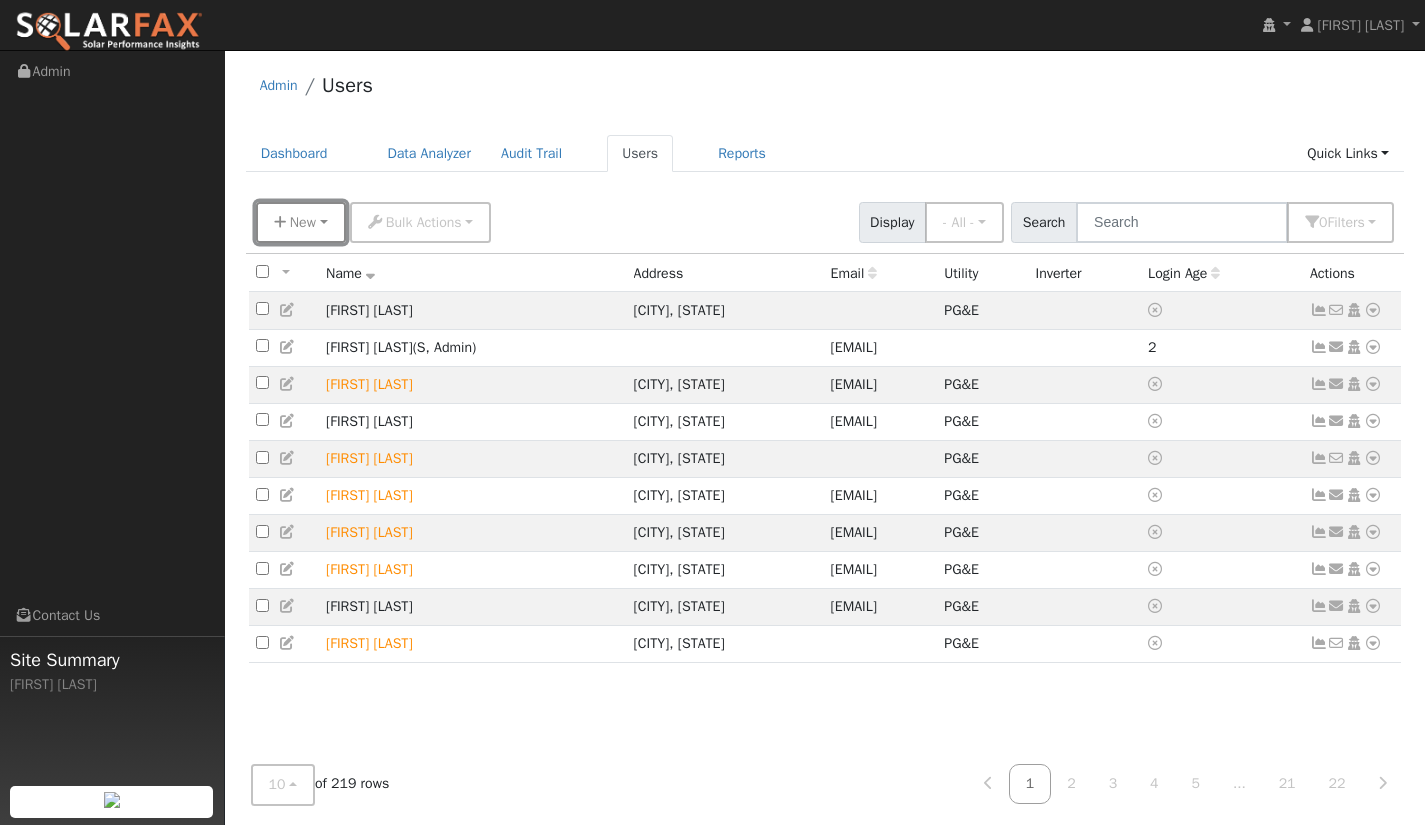 click on "New" at bounding box center (303, 222) 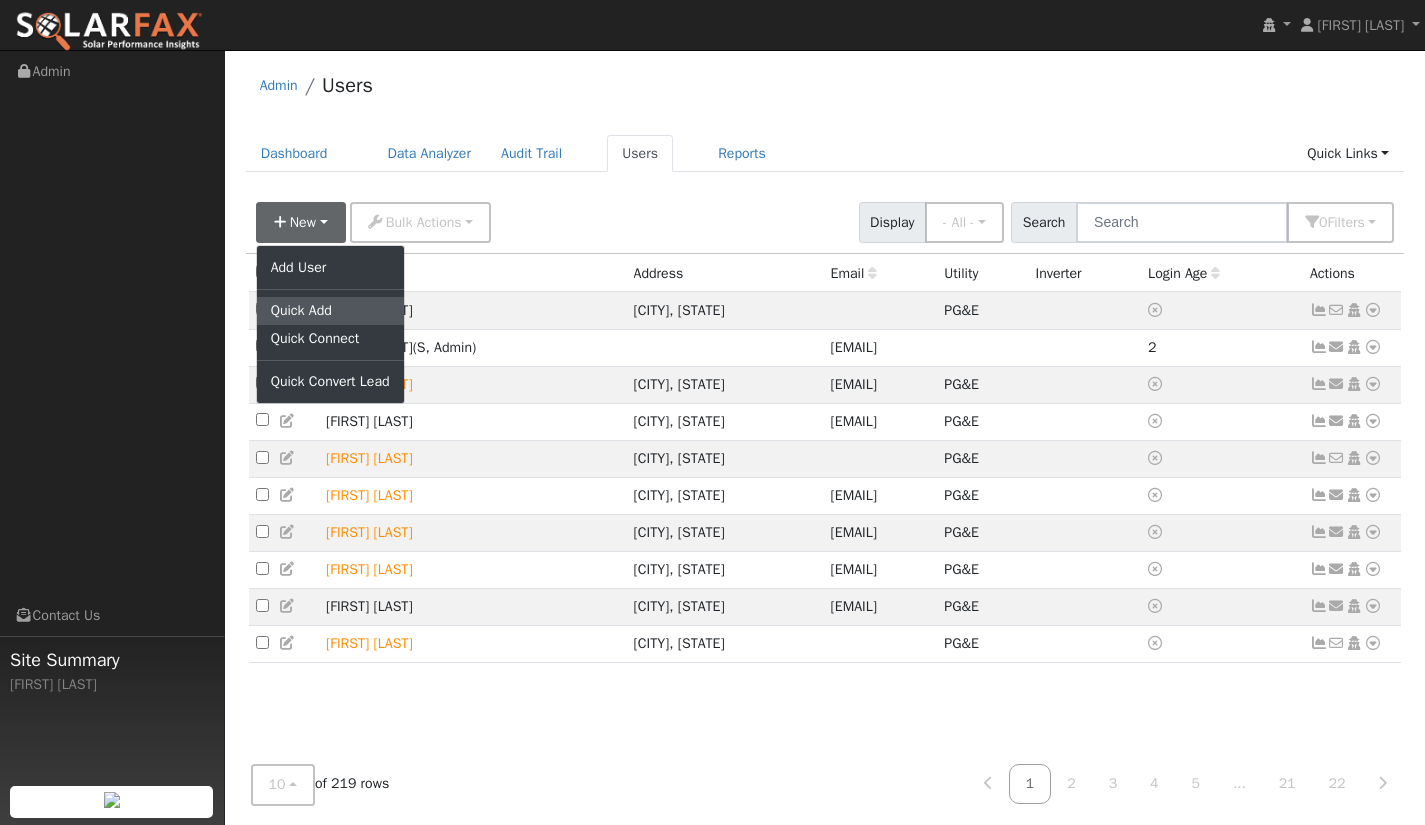 click on "Quick Add" at bounding box center [330, 311] 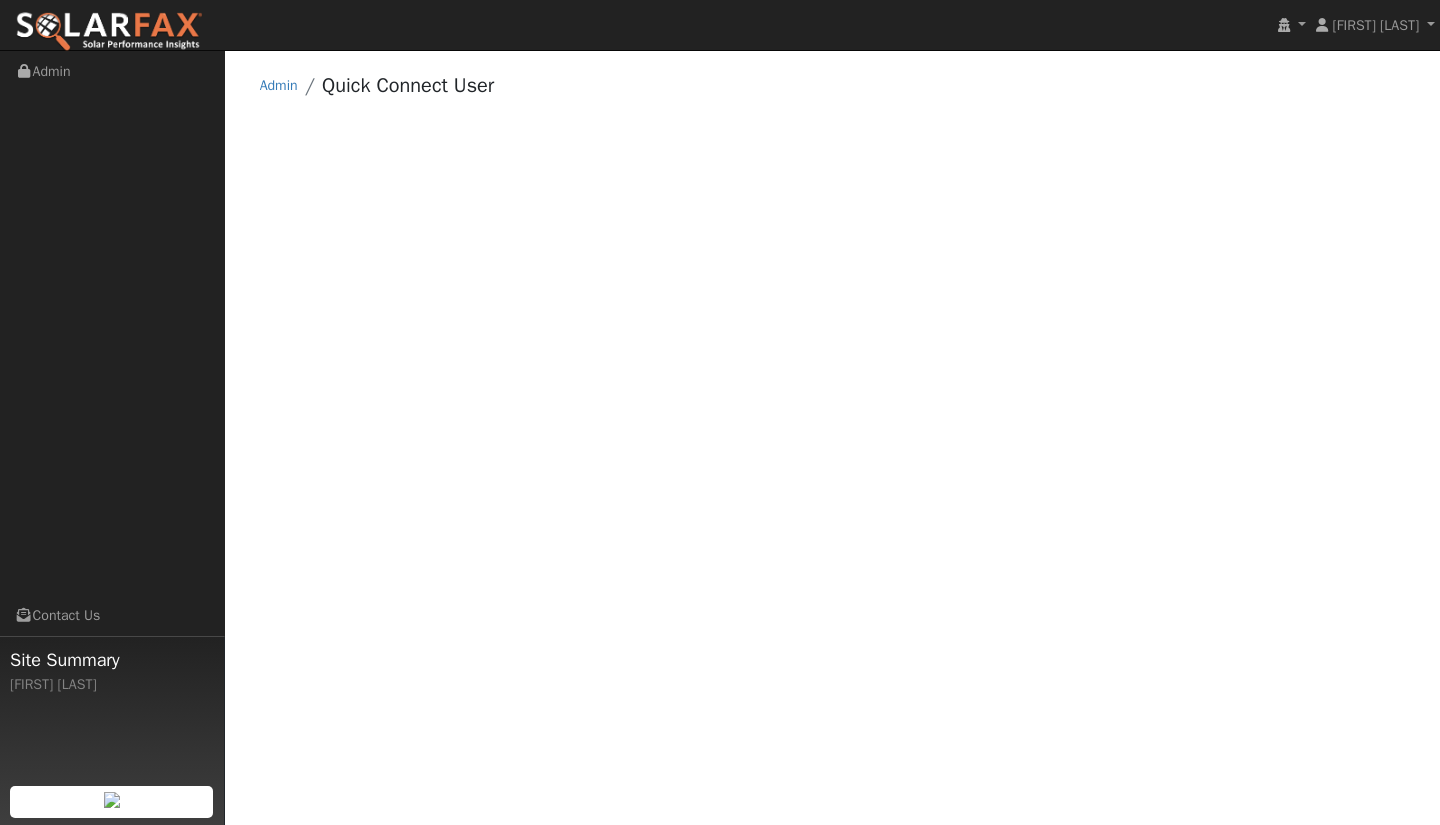 scroll, scrollTop: 0, scrollLeft: 0, axis: both 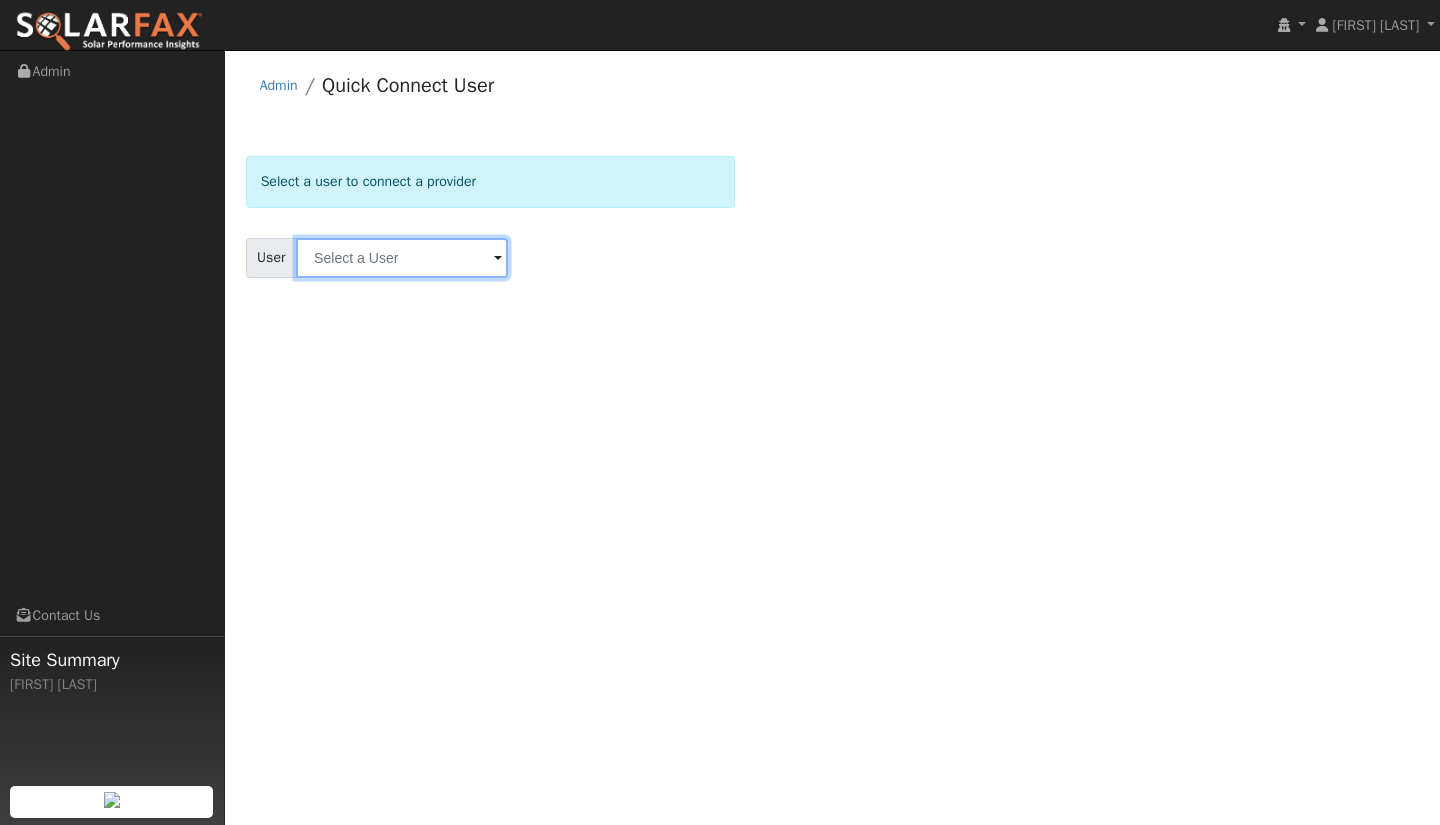 click at bounding box center [402, 258] 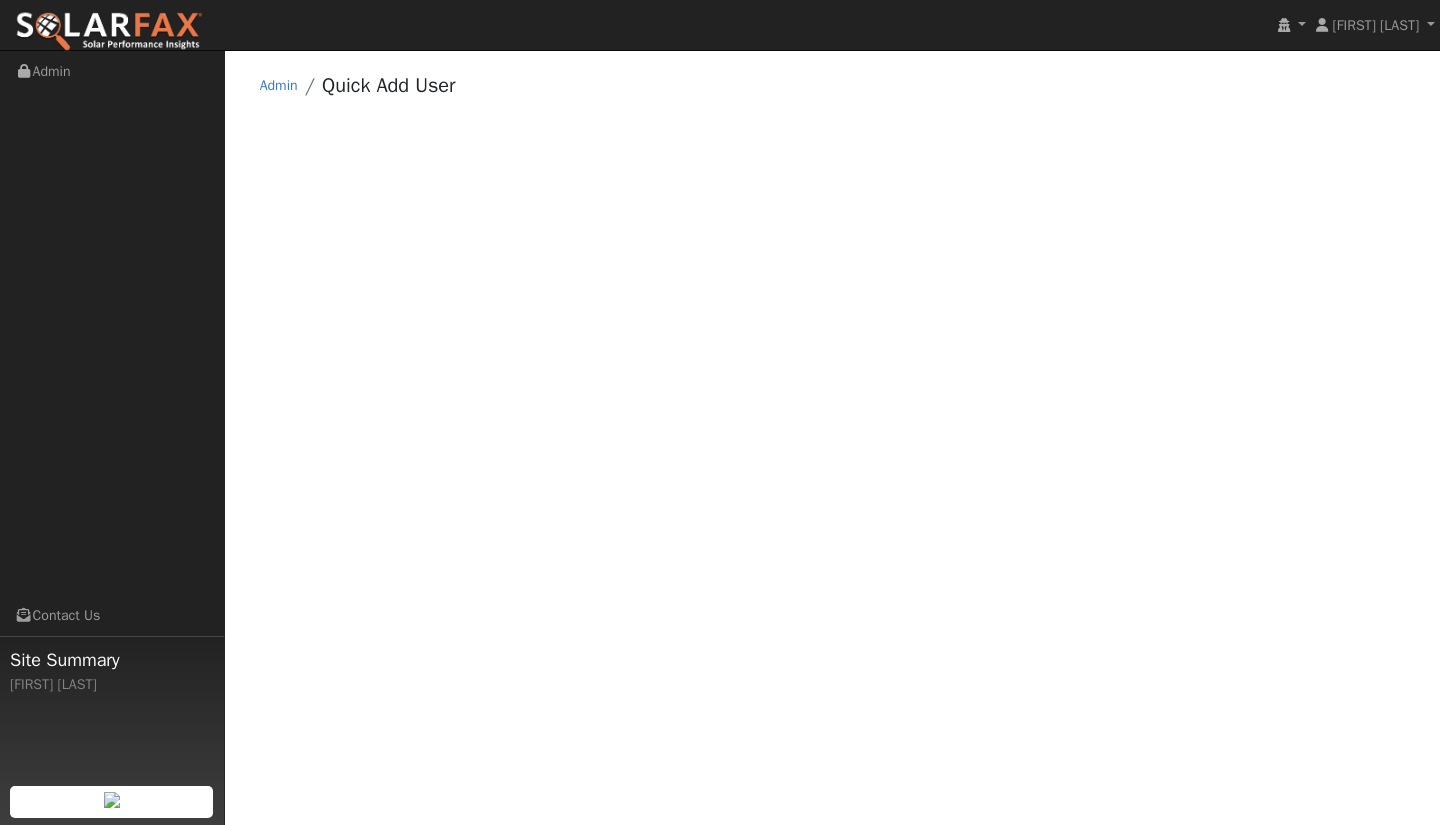 scroll, scrollTop: 0, scrollLeft: 0, axis: both 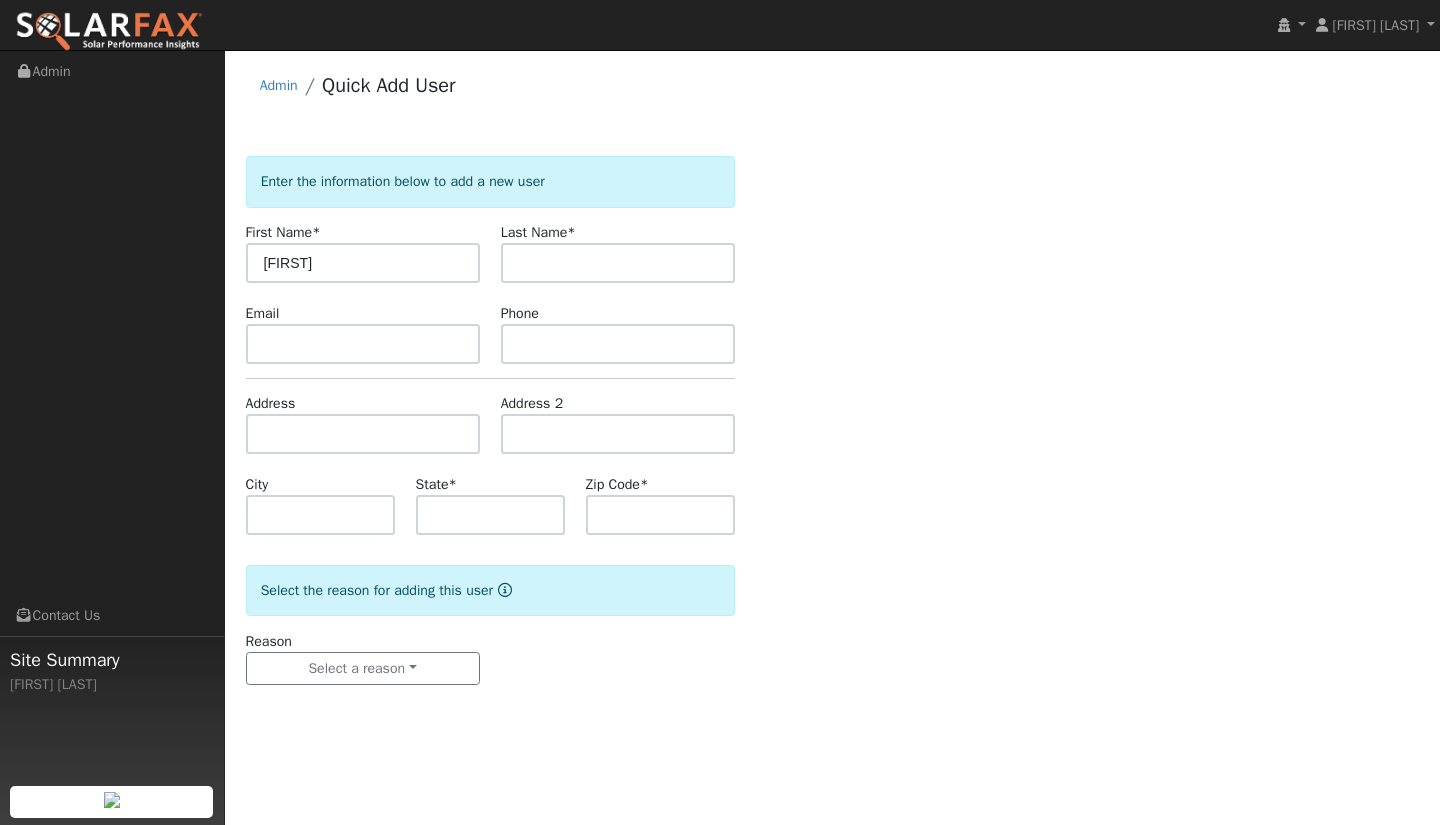 type on "[FIRST]" 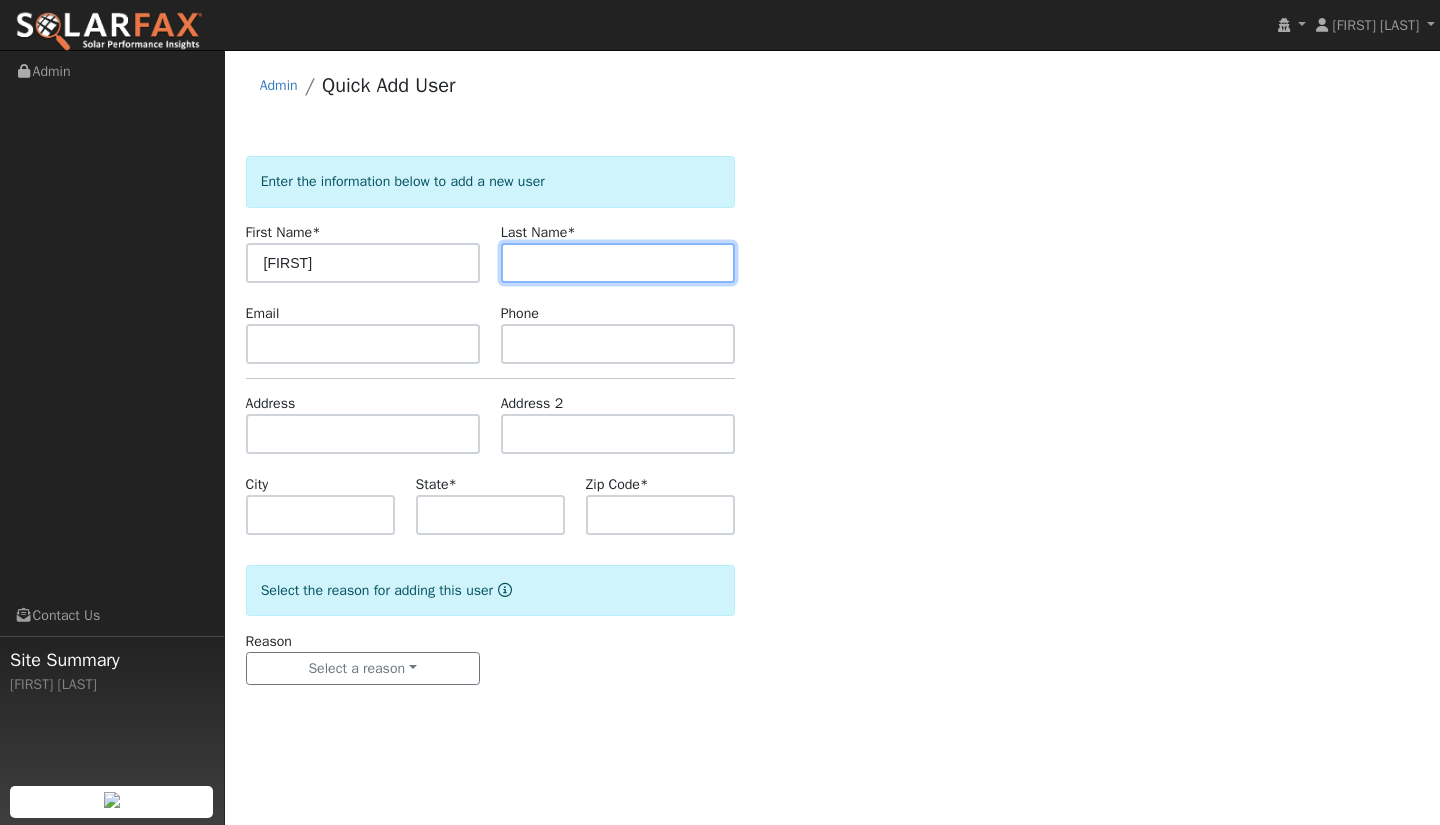click at bounding box center [618, 263] 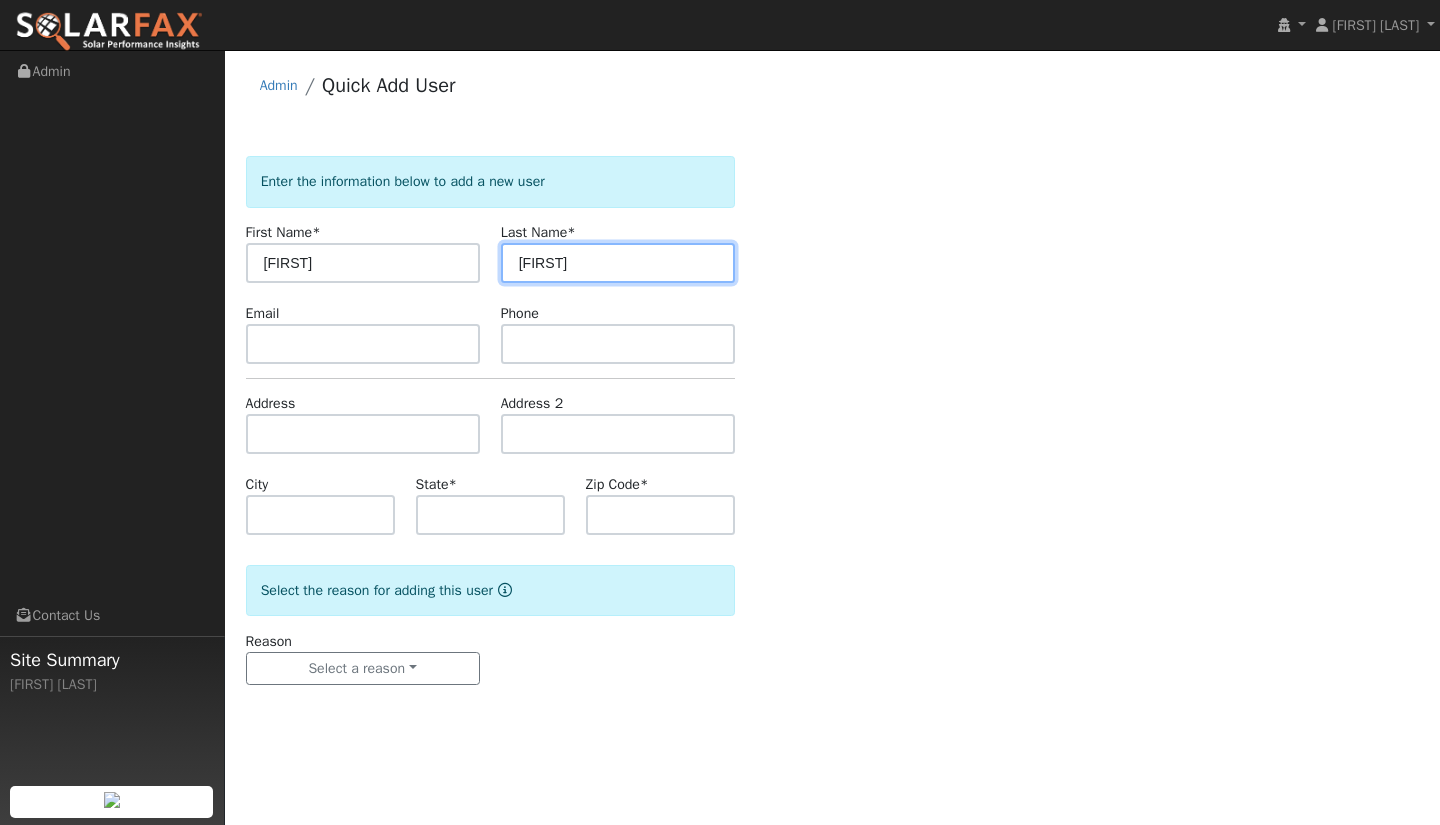 type on "Giove" 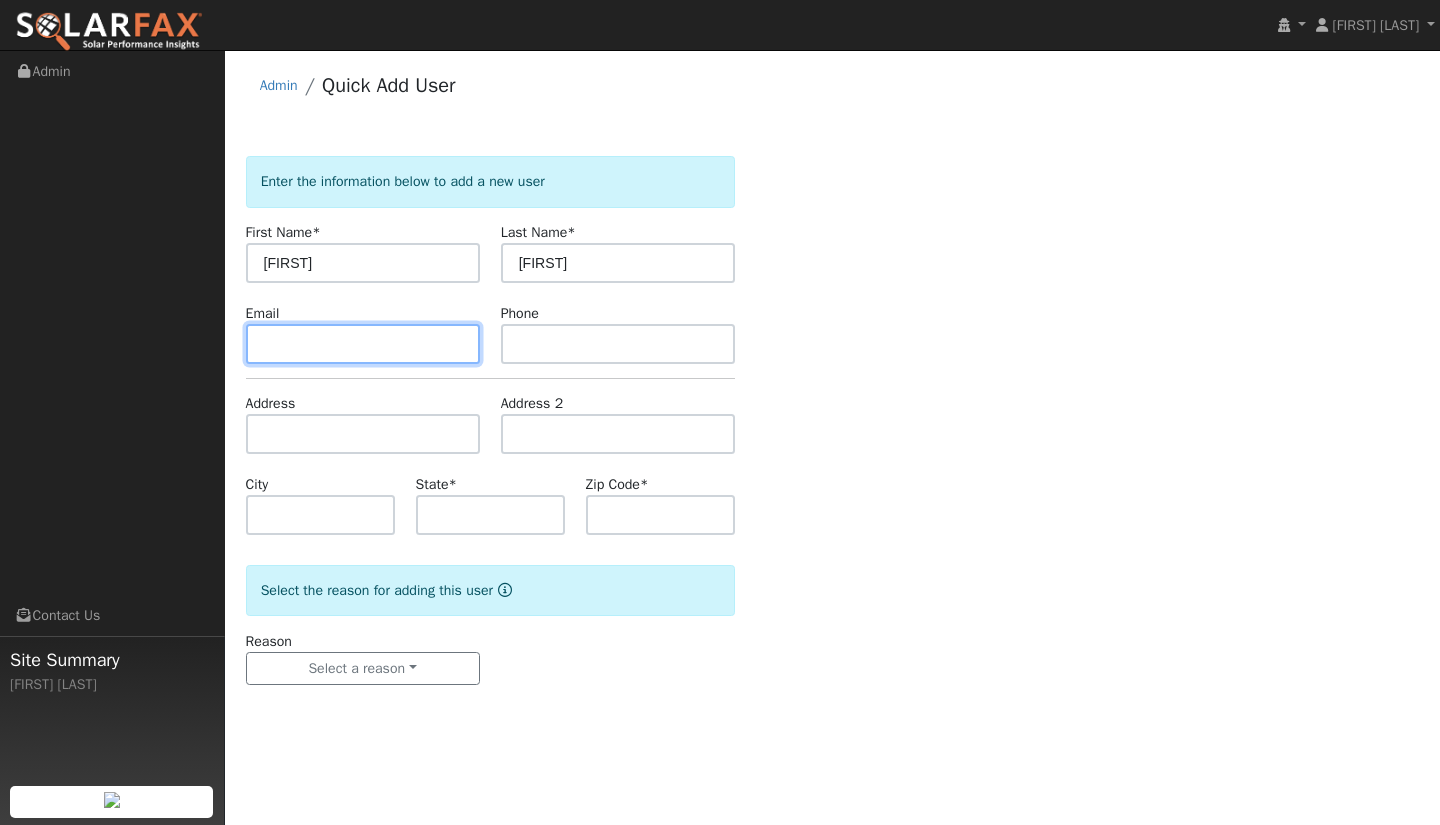 click at bounding box center (363, 344) 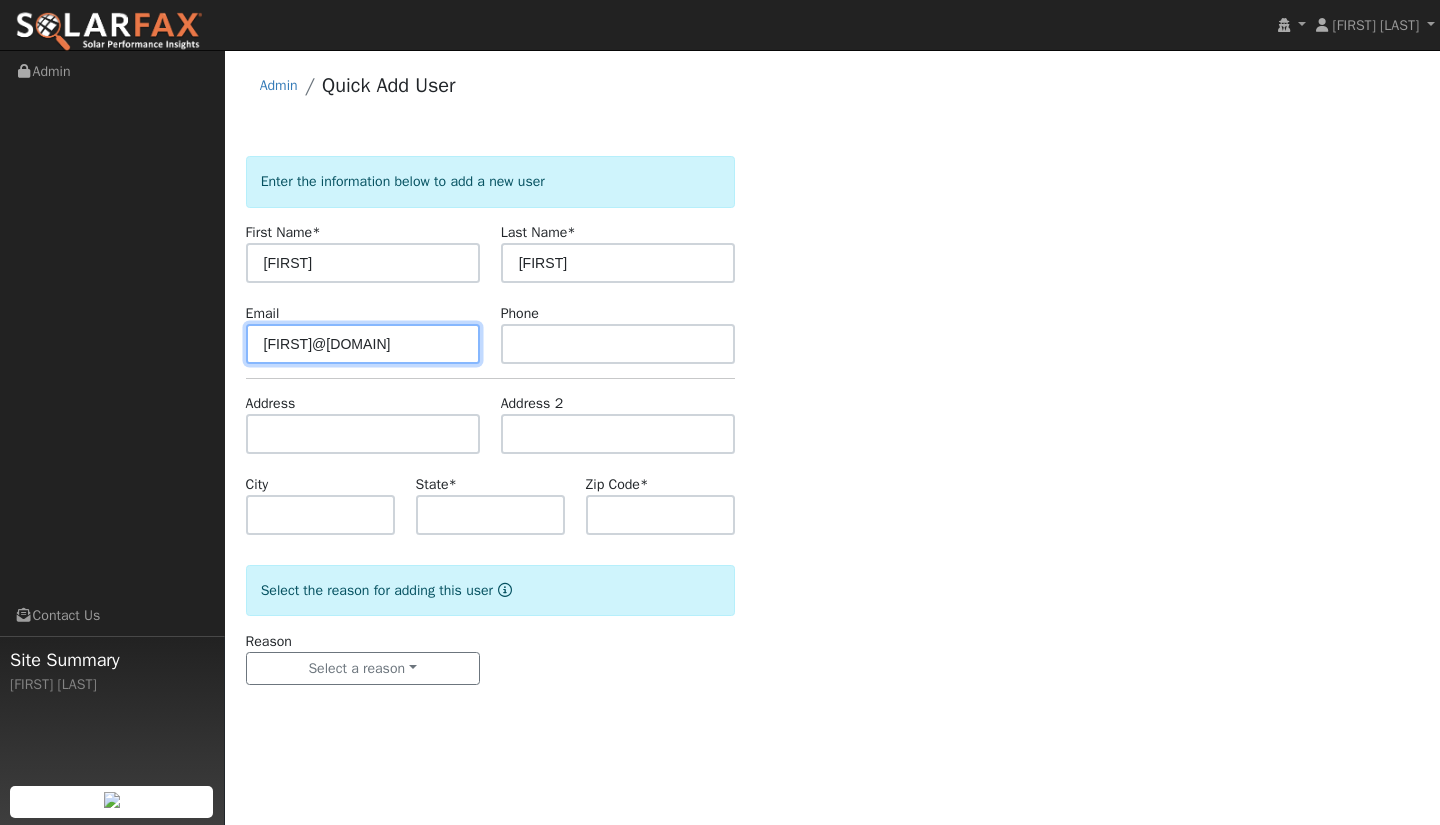 type on "carie@keepingthebooks.ne" 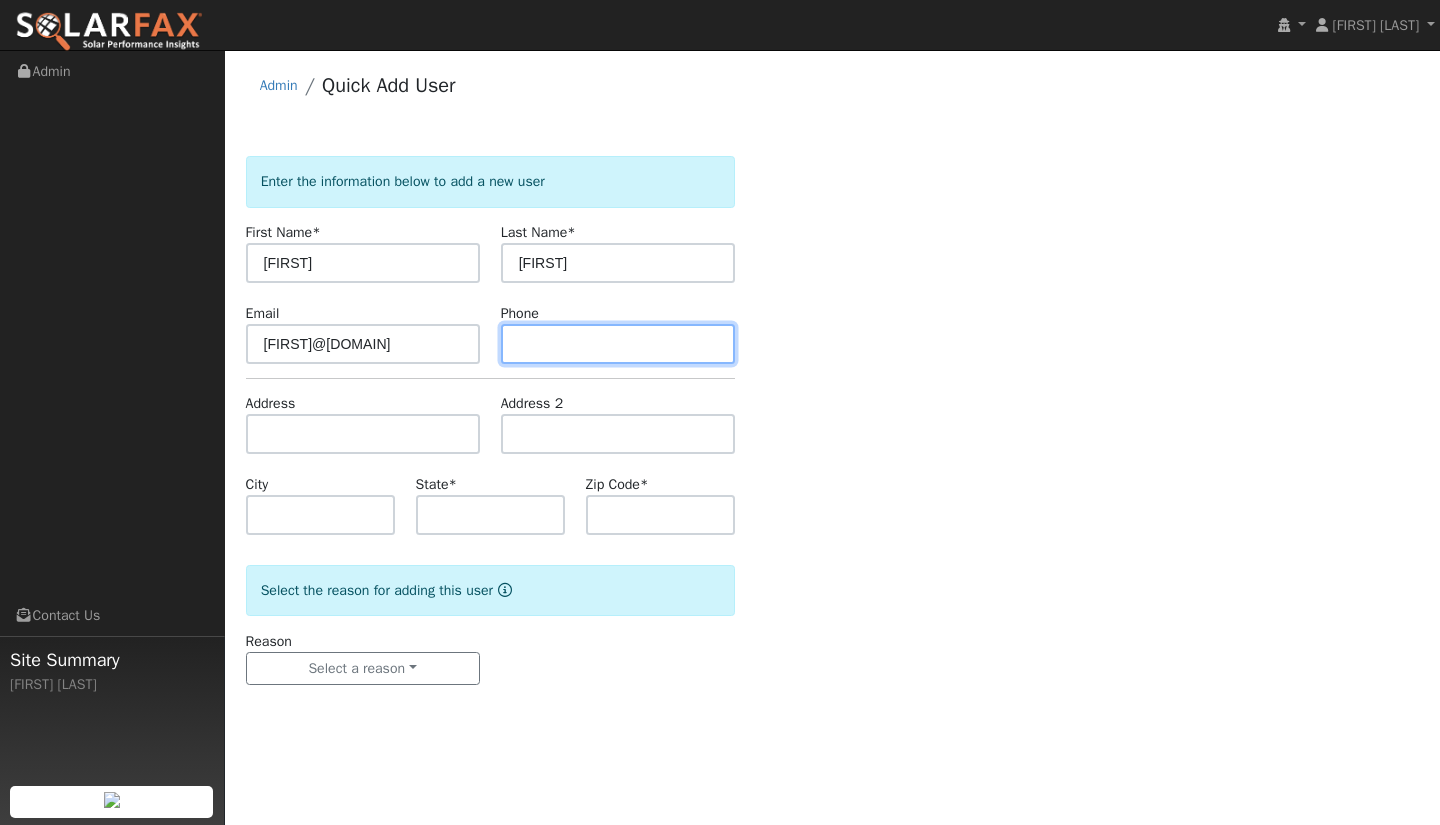 click at bounding box center (618, 344) 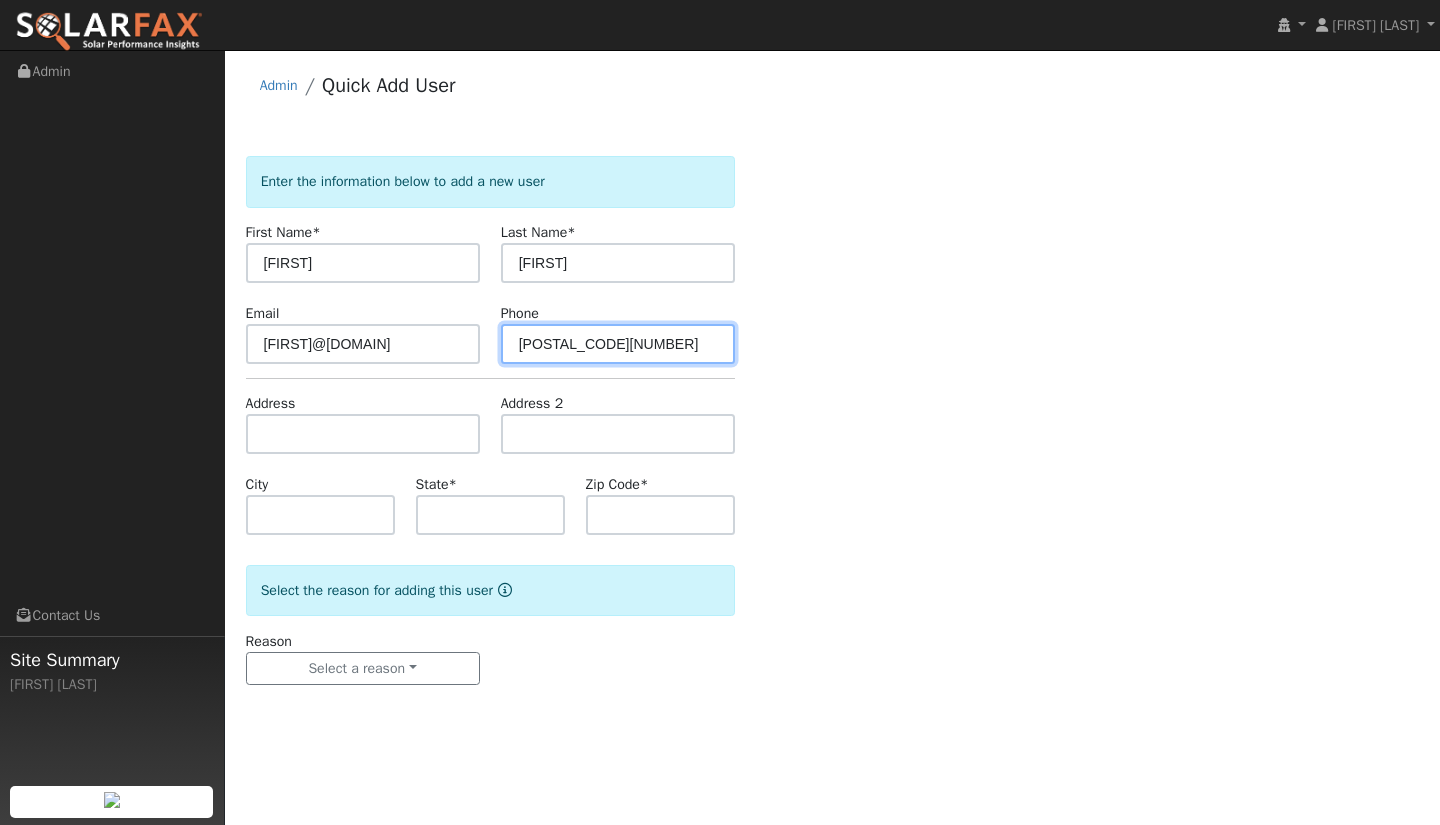 type on "8058010344" 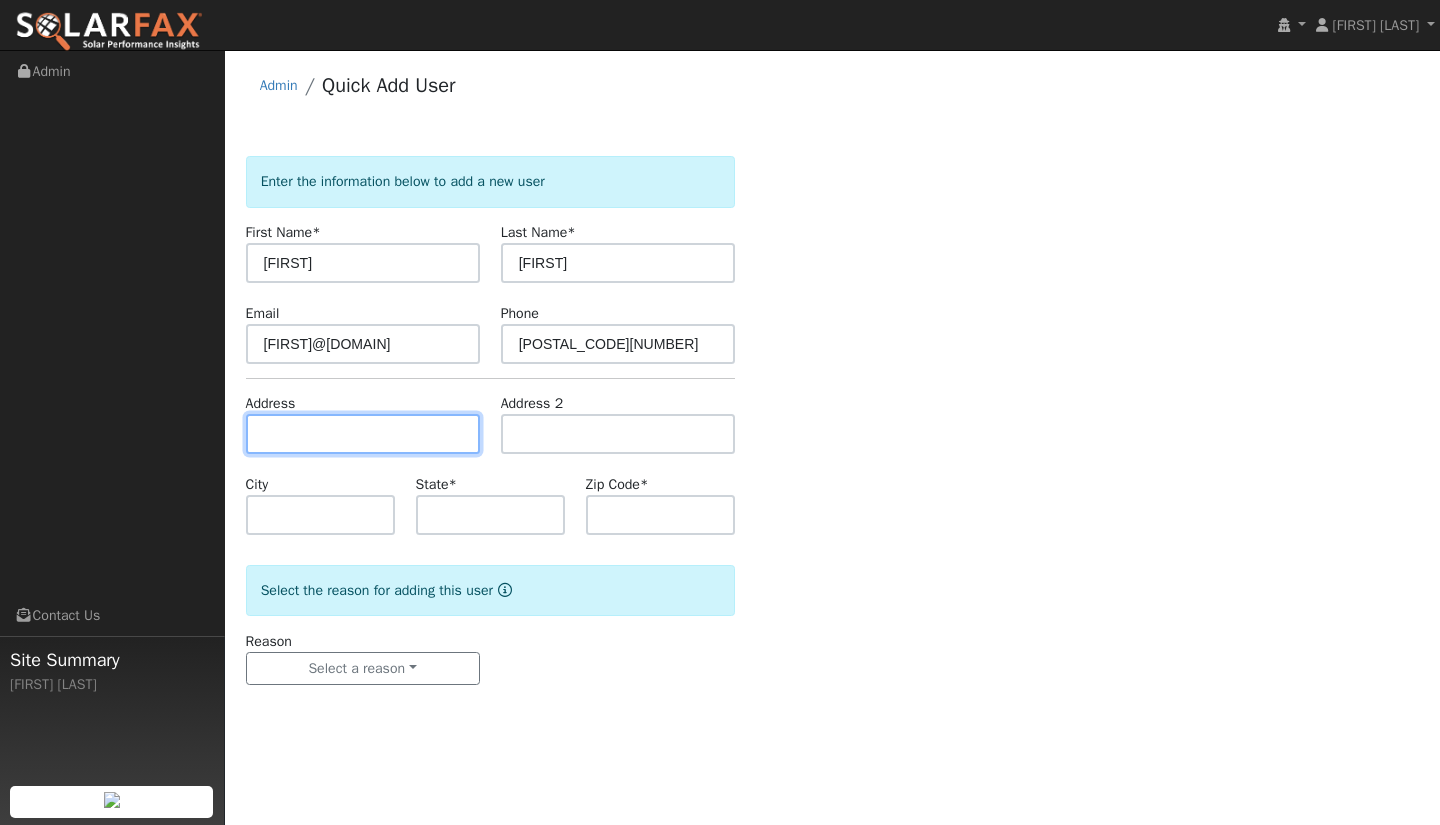 click at bounding box center [363, 434] 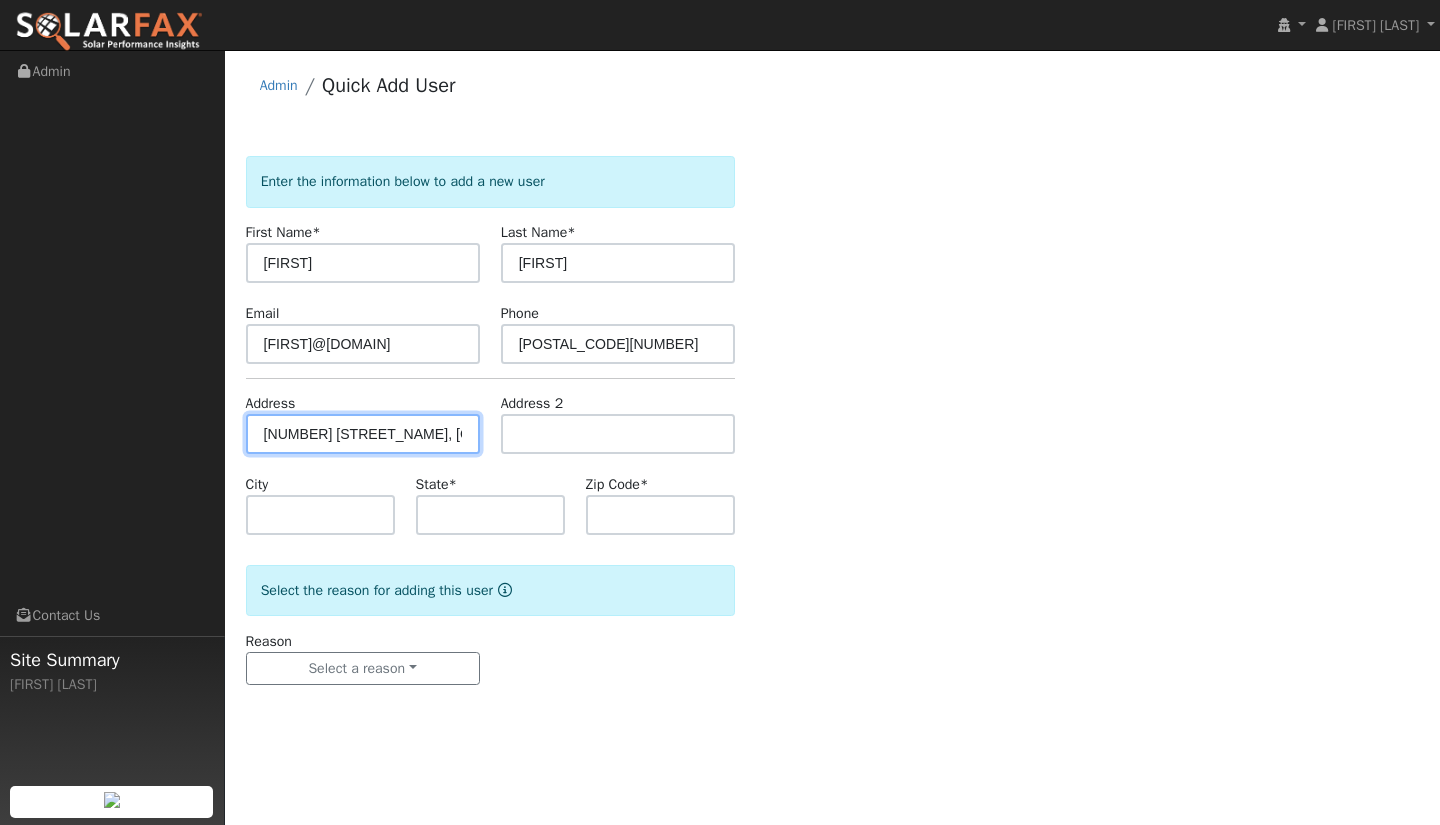 type on "716 Bolen Drive" 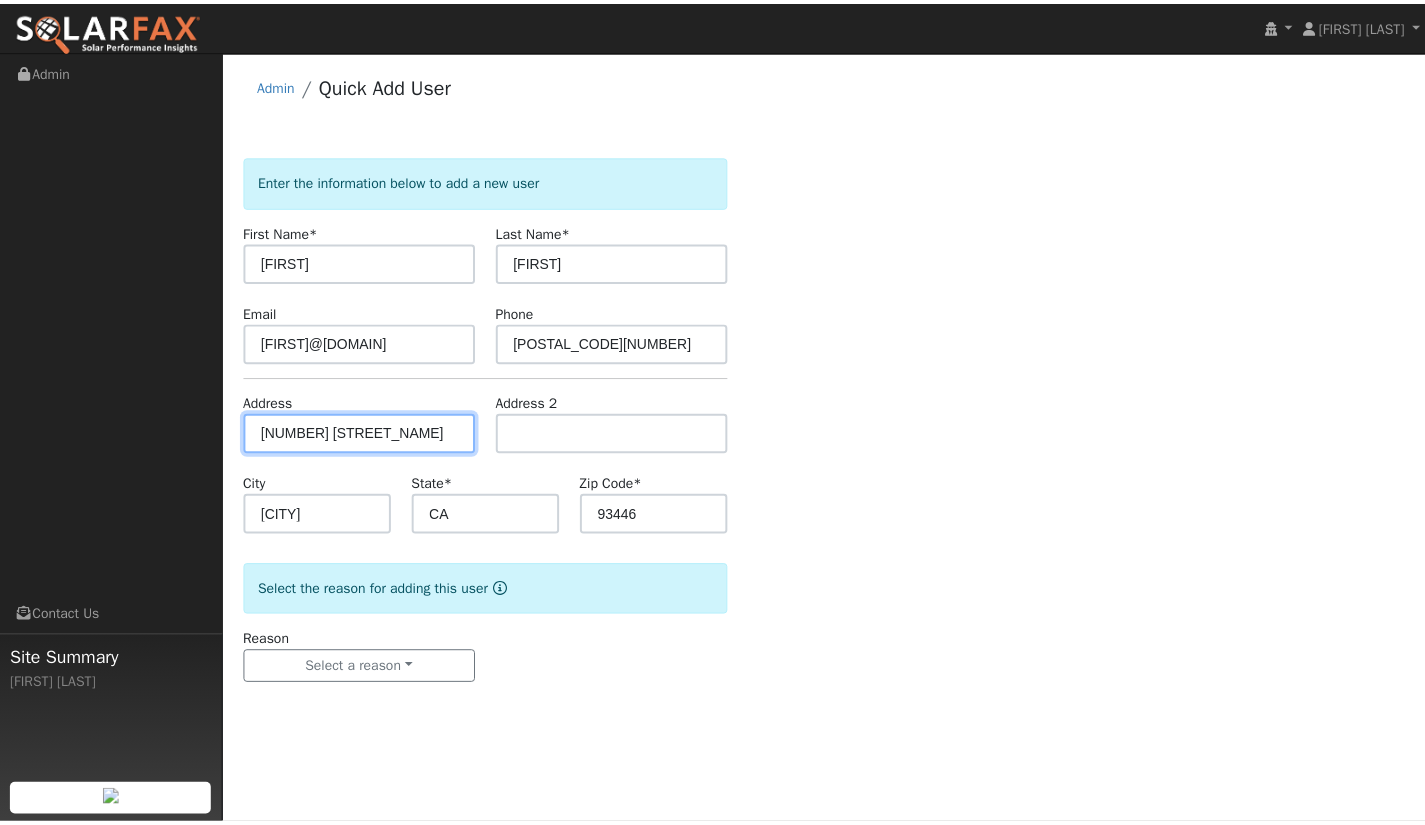 scroll, scrollTop: 0, scrollLeft: 0, axis: both 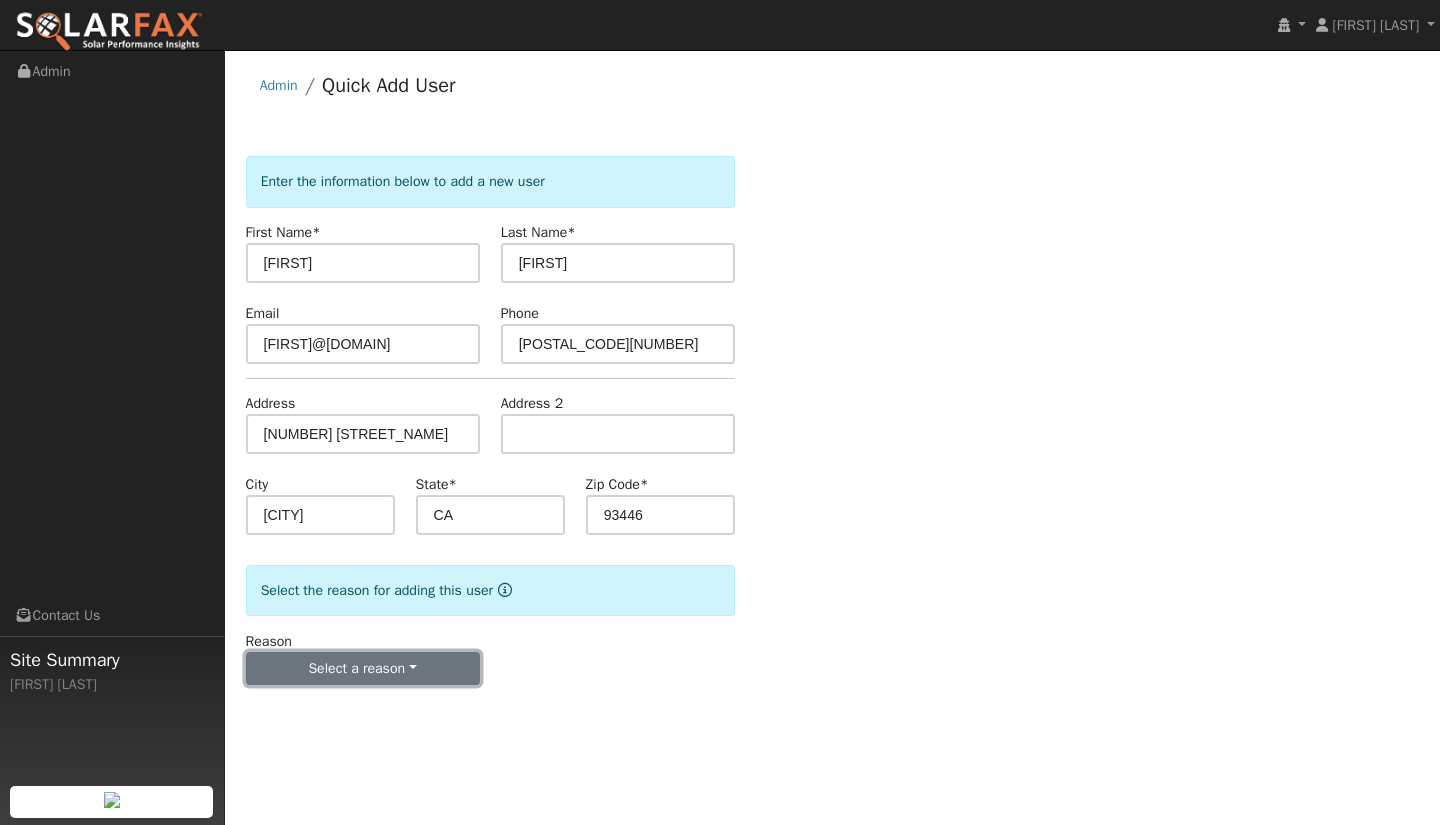 click on "Select a reason" at bounding box center (363, 669) 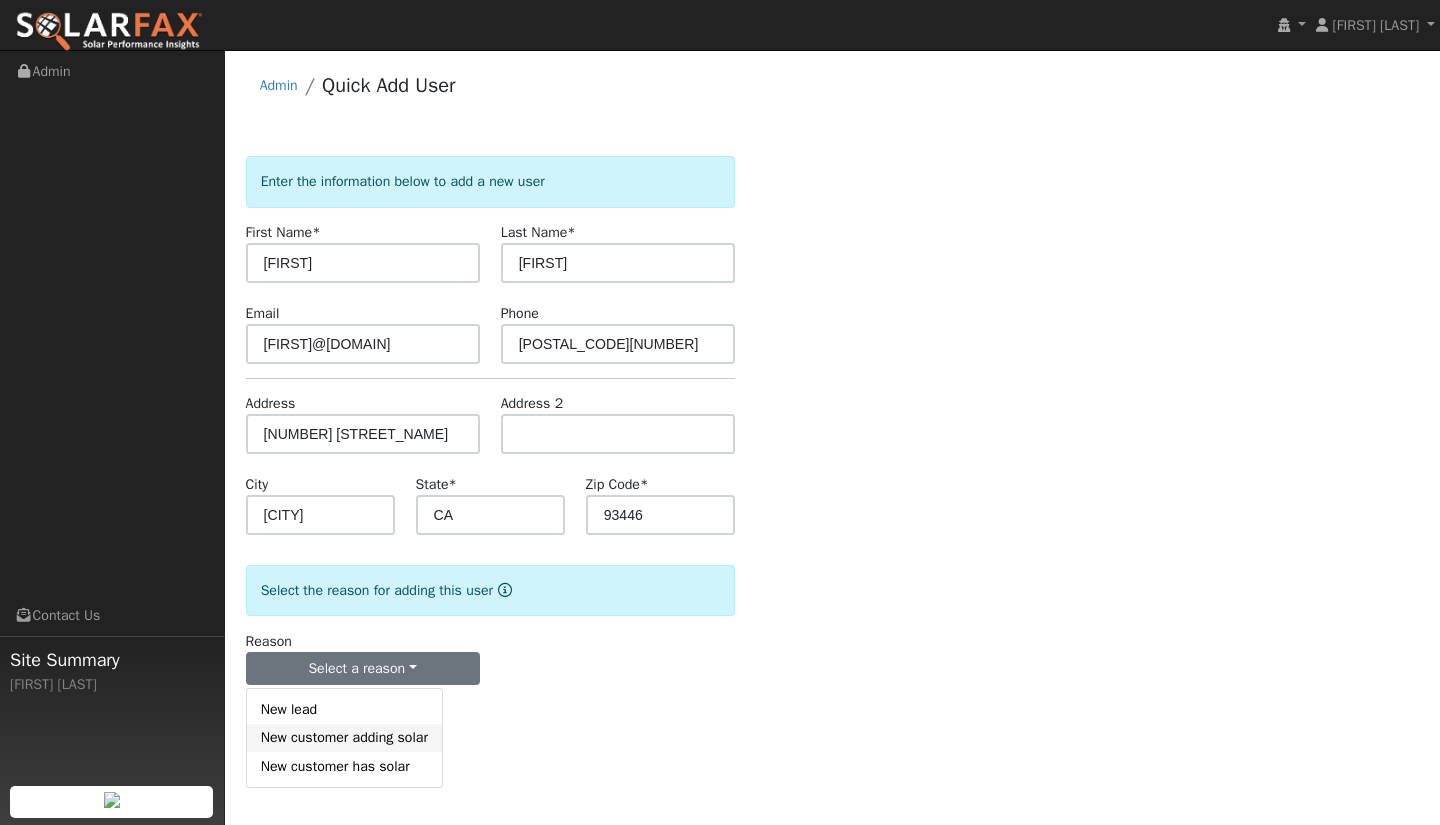 click on "New customer adding solar" at bounding box center [344, 738] 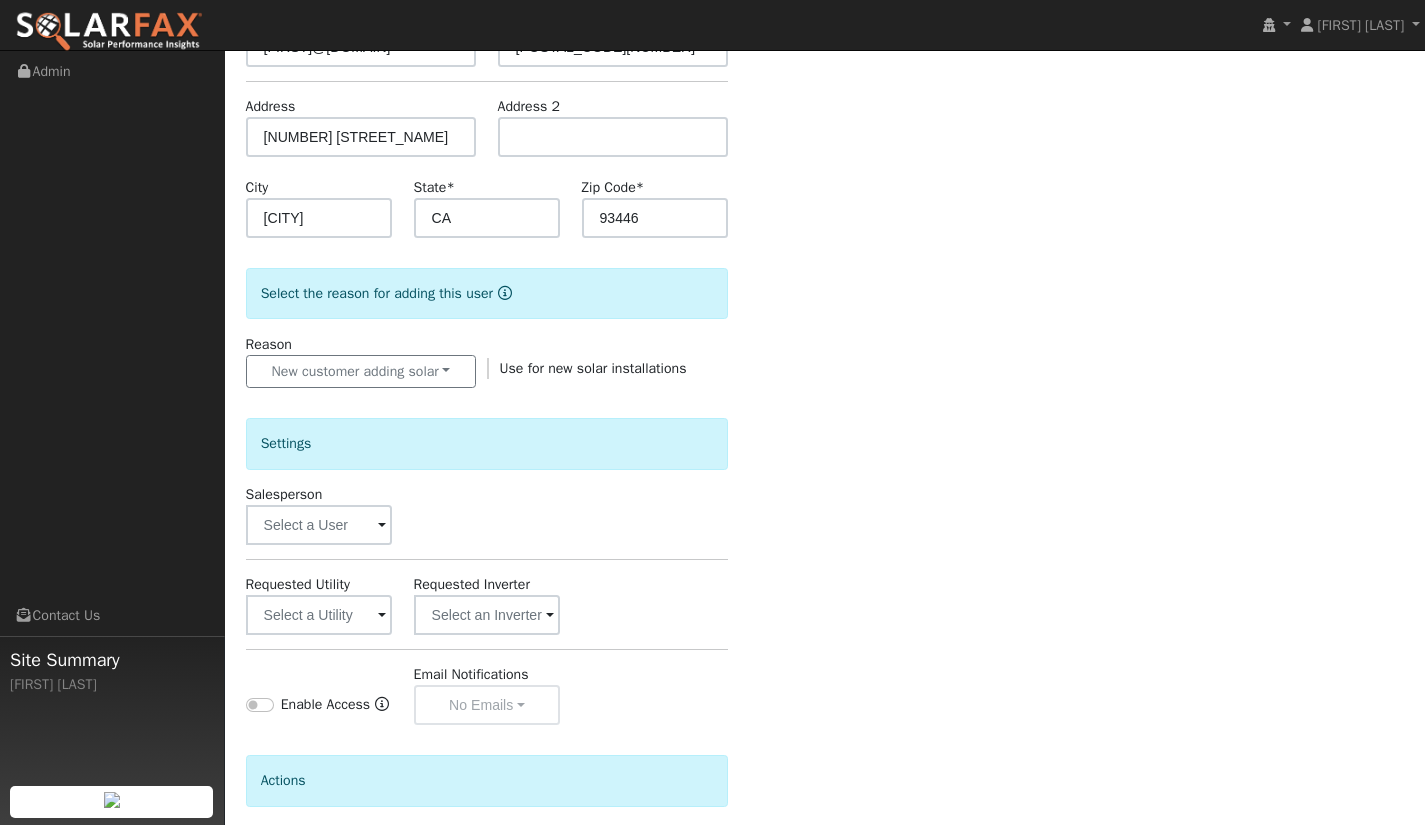 scroll, scrollTop: 300, scrollLeft: 0, axis: vertical 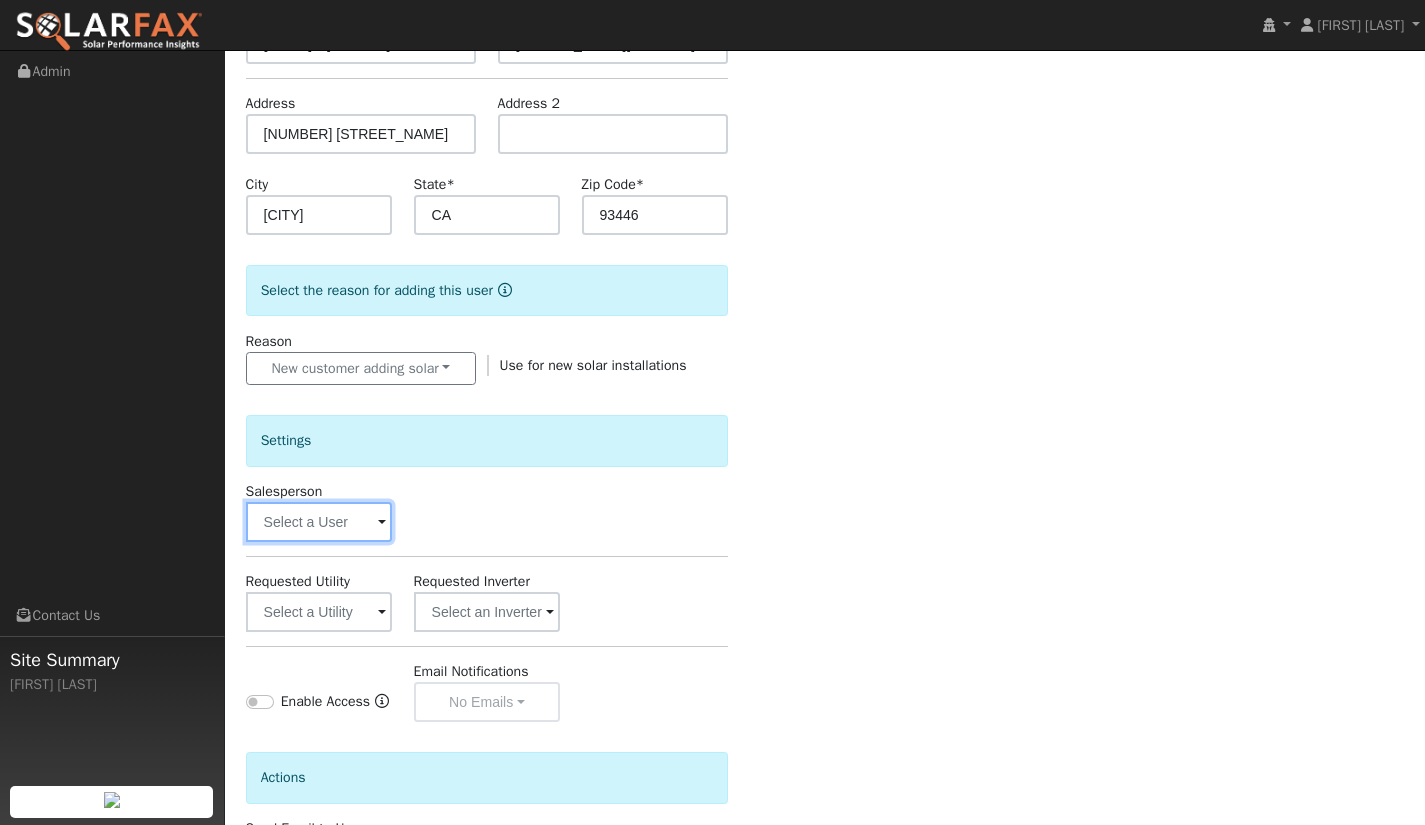 click at bounding box center (319, 522) 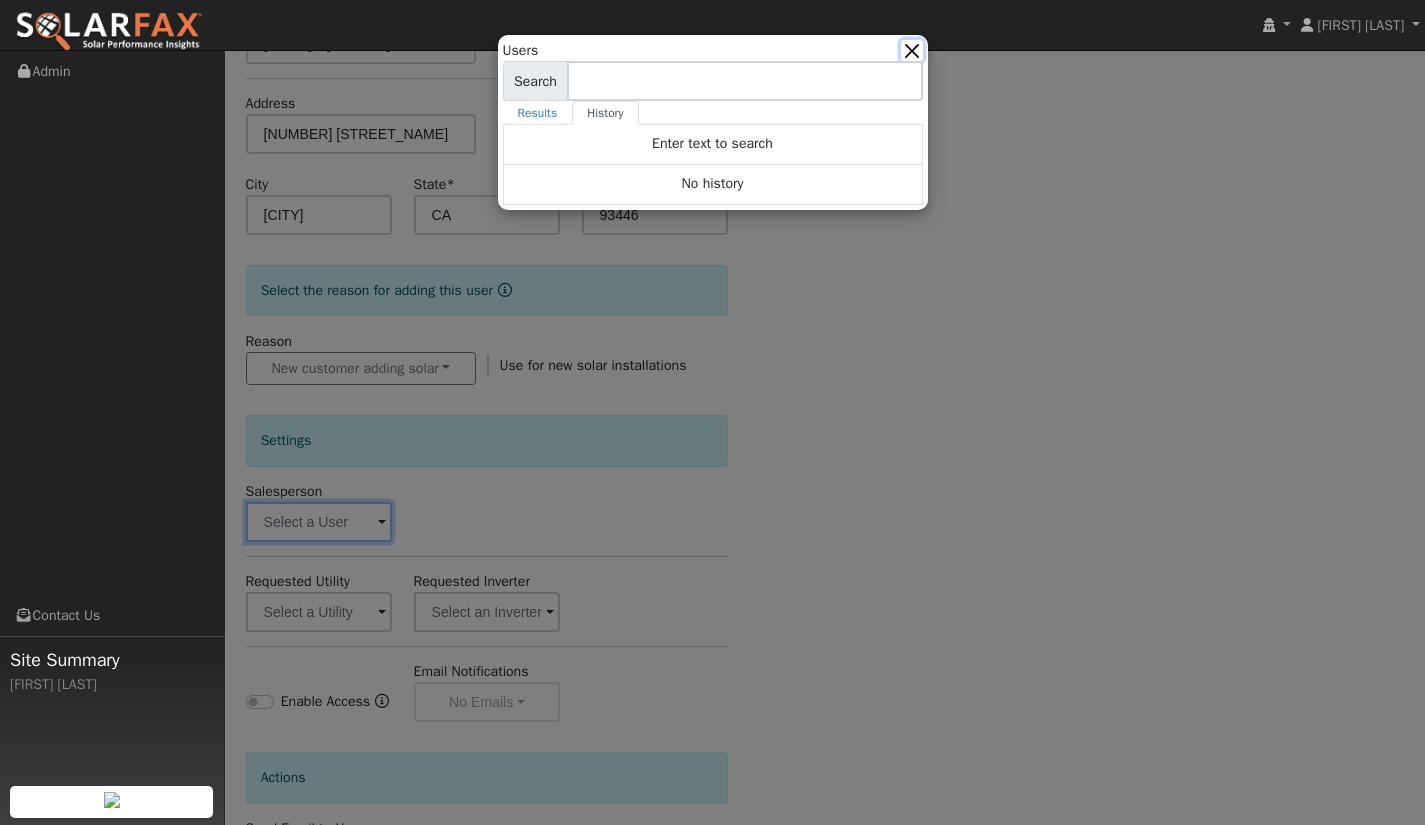 click at bounding box center [911, 50] 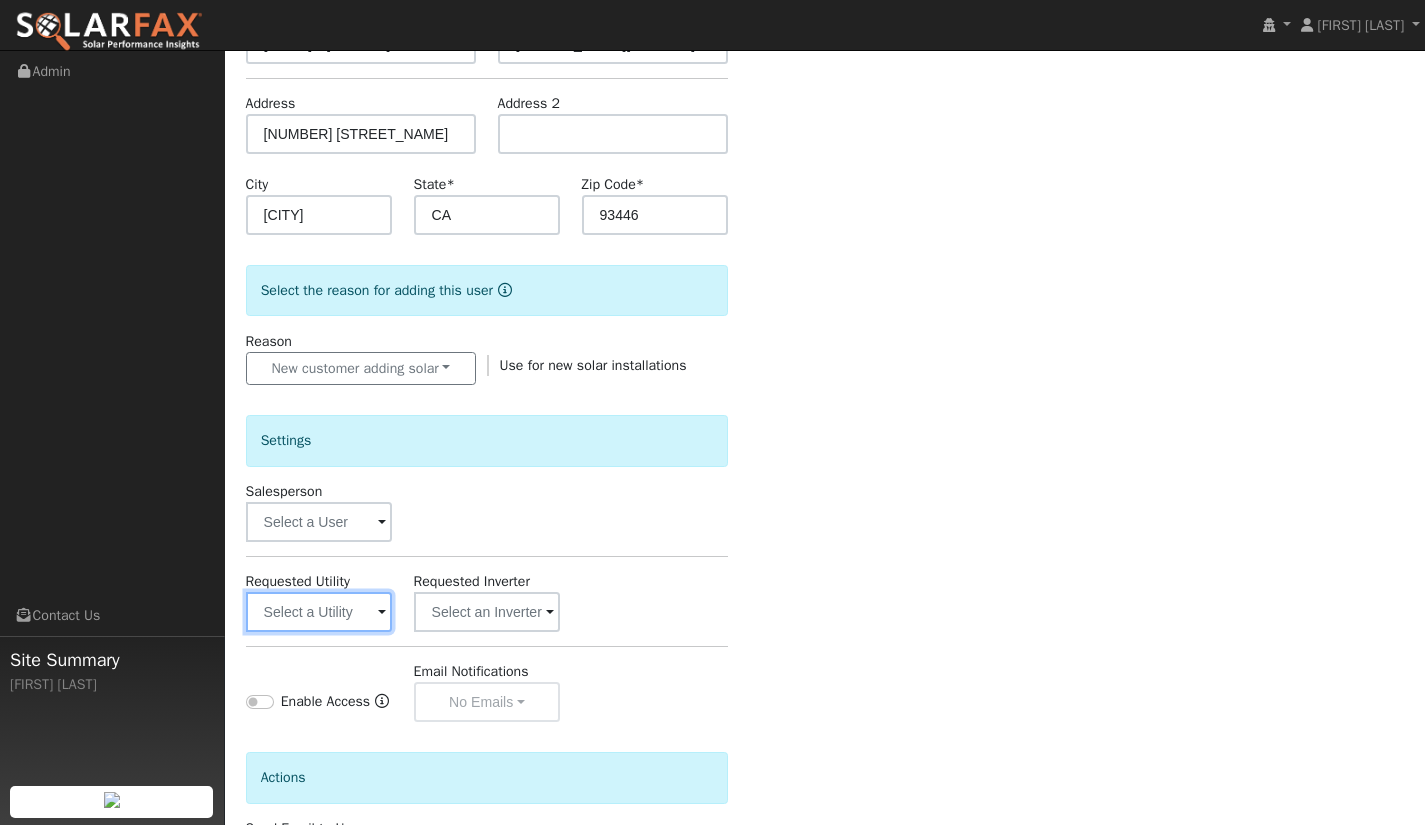 click at bounding box center (319, 612) 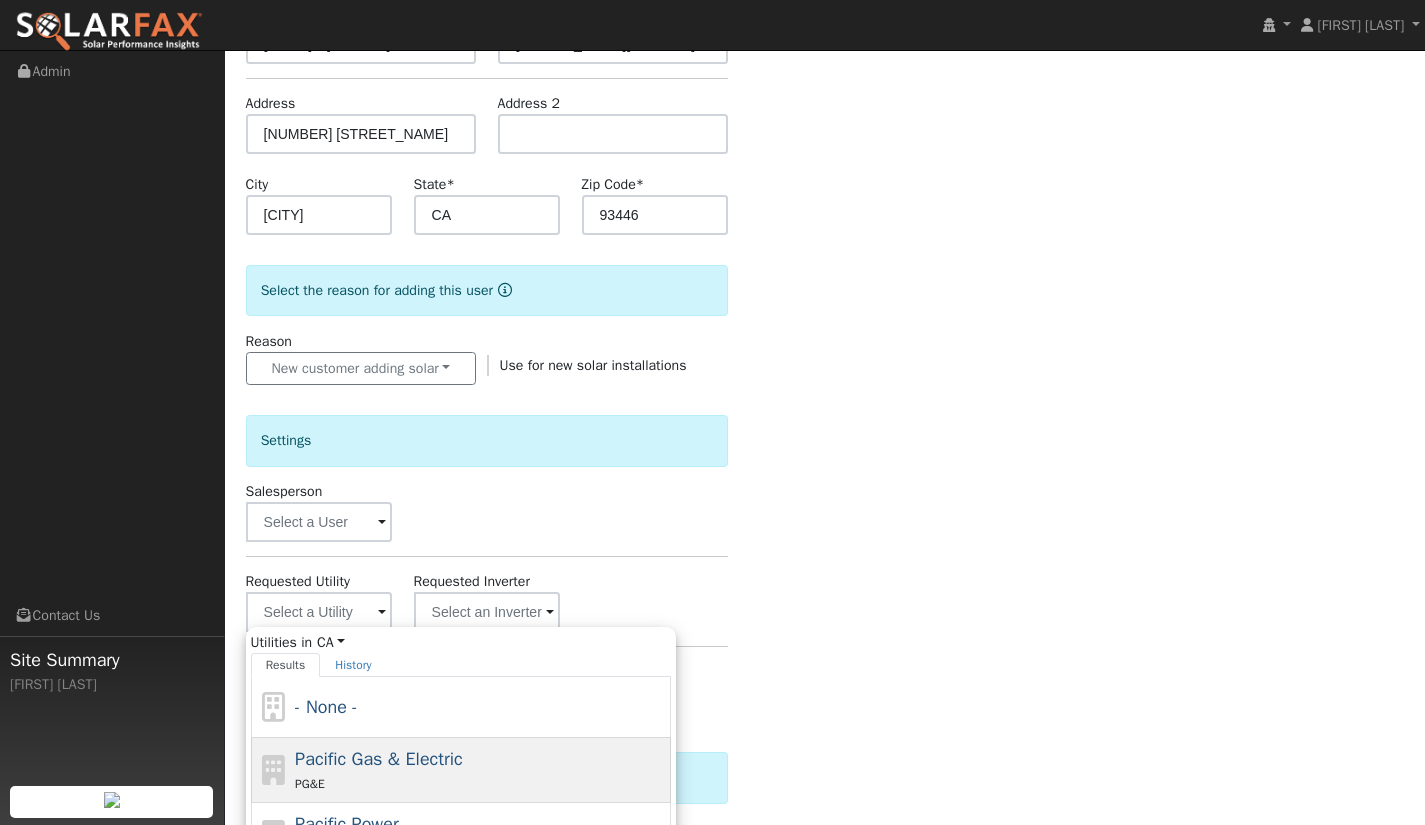 click on "Pacific Gas & Electric" at bounding box center (379, 759) 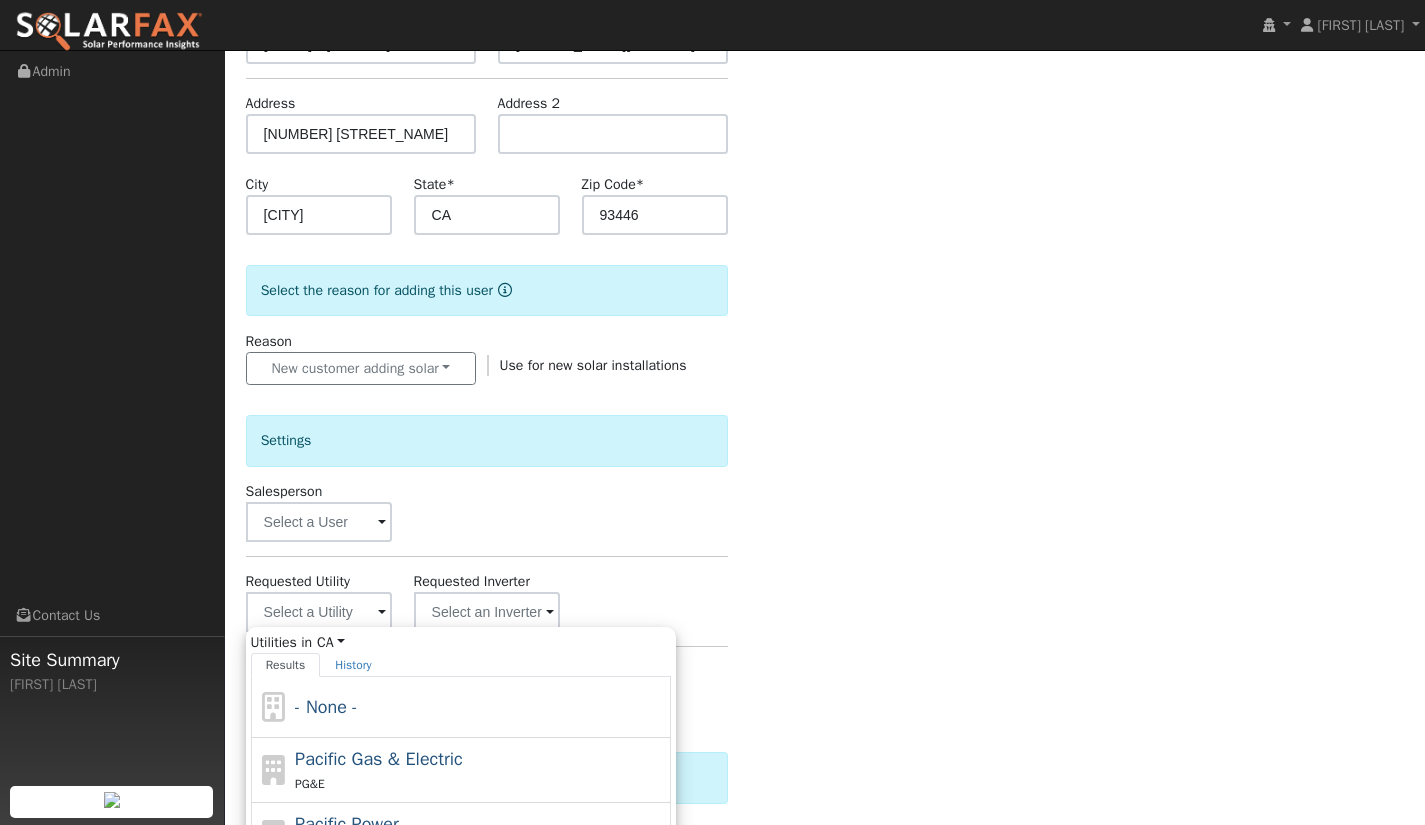 type on "Pacific Gas & Electric" 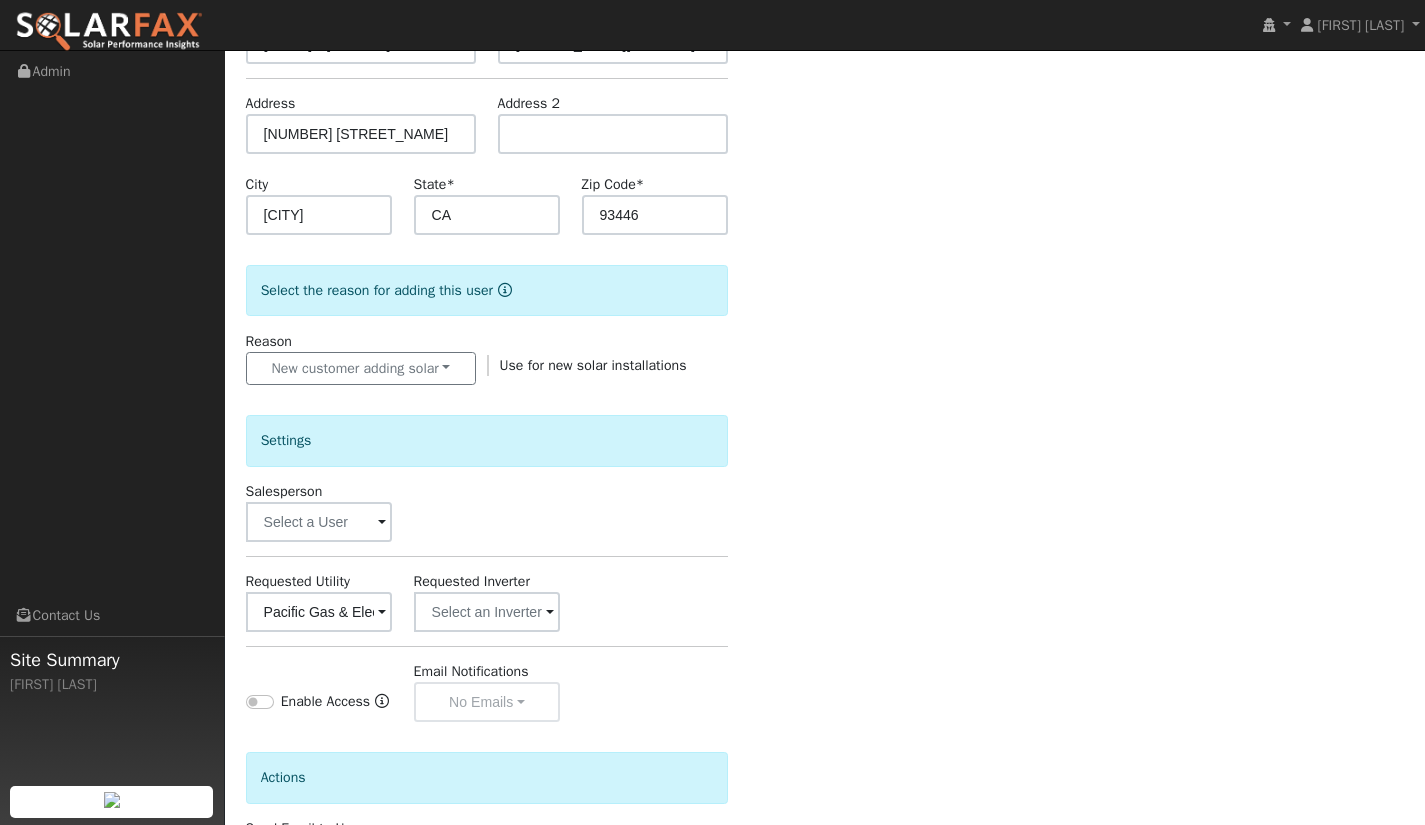 click at bounding box center (382, 613) 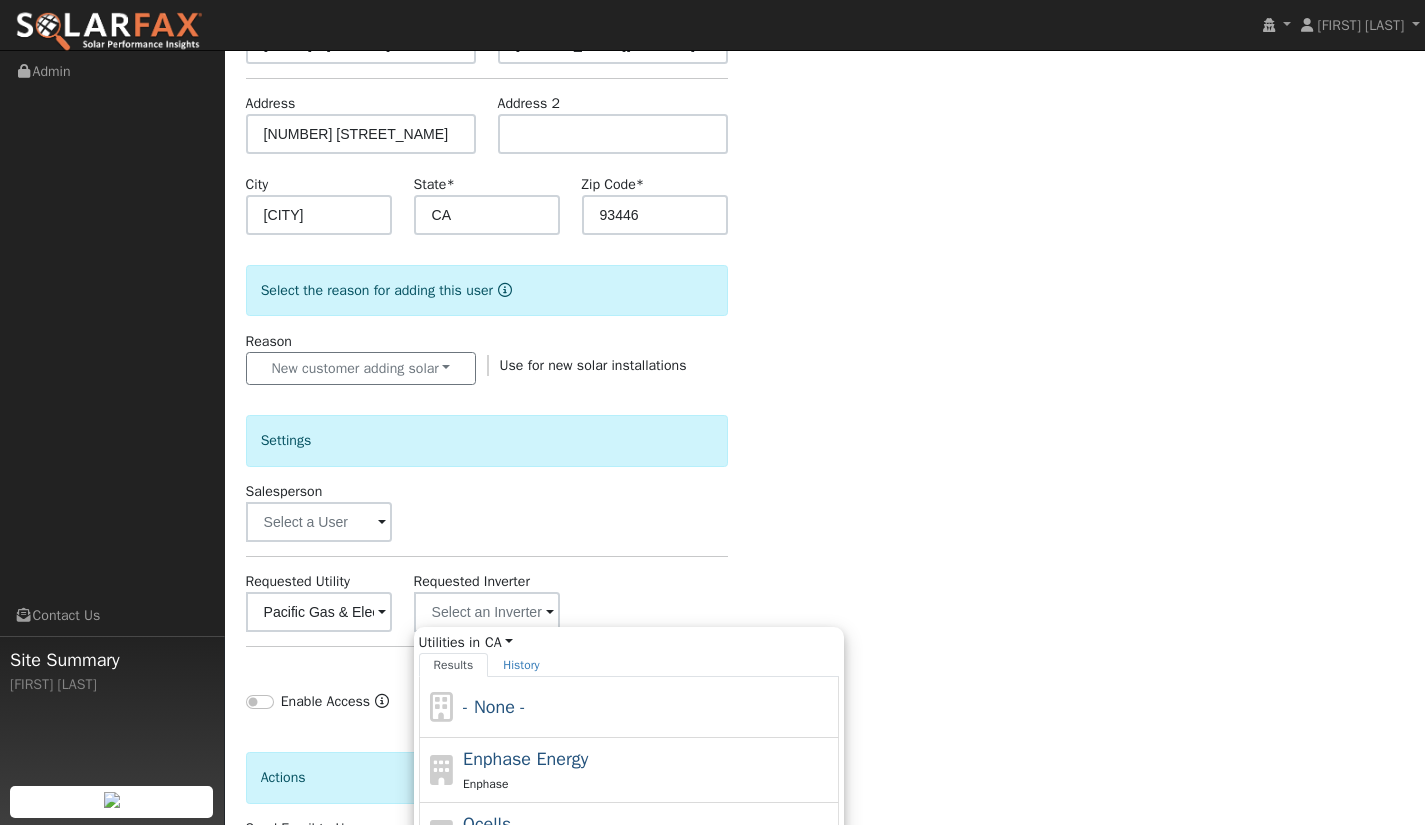 click at bounding box center (382, 613) 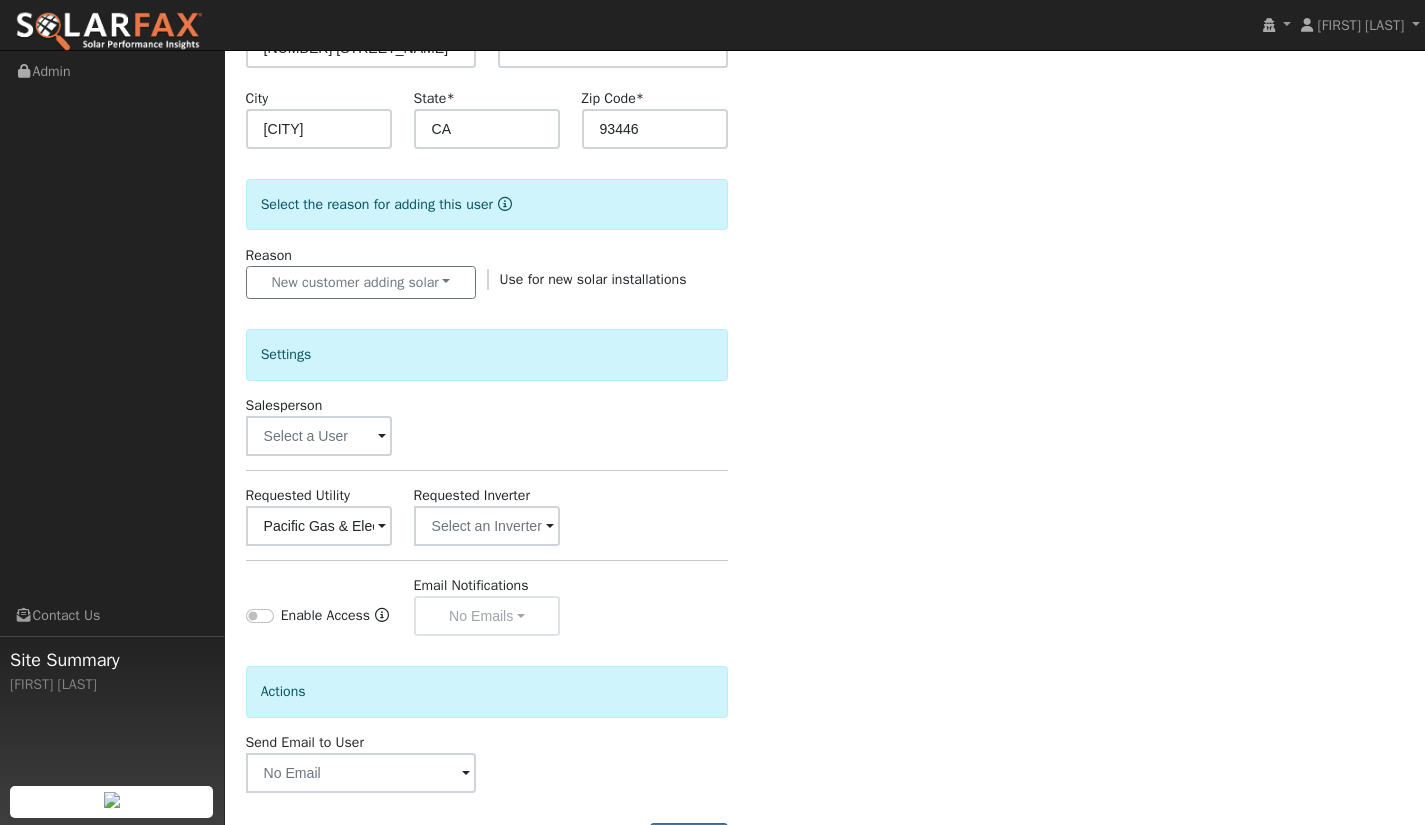 scroll, scrollTop: 467, scrollLeft: 0, axis: vertical 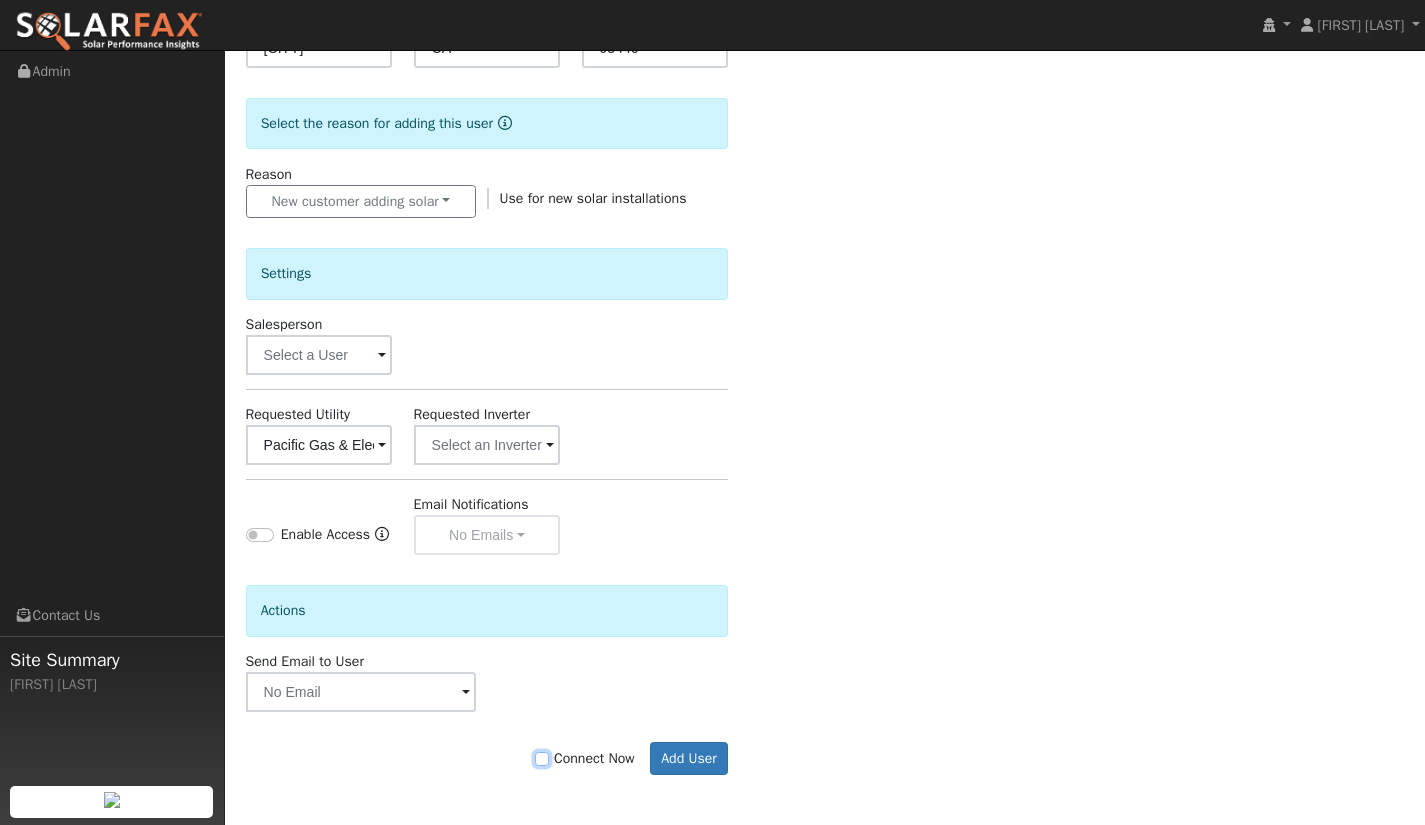 click on "Connect Now" at bounding box center [542, 759] 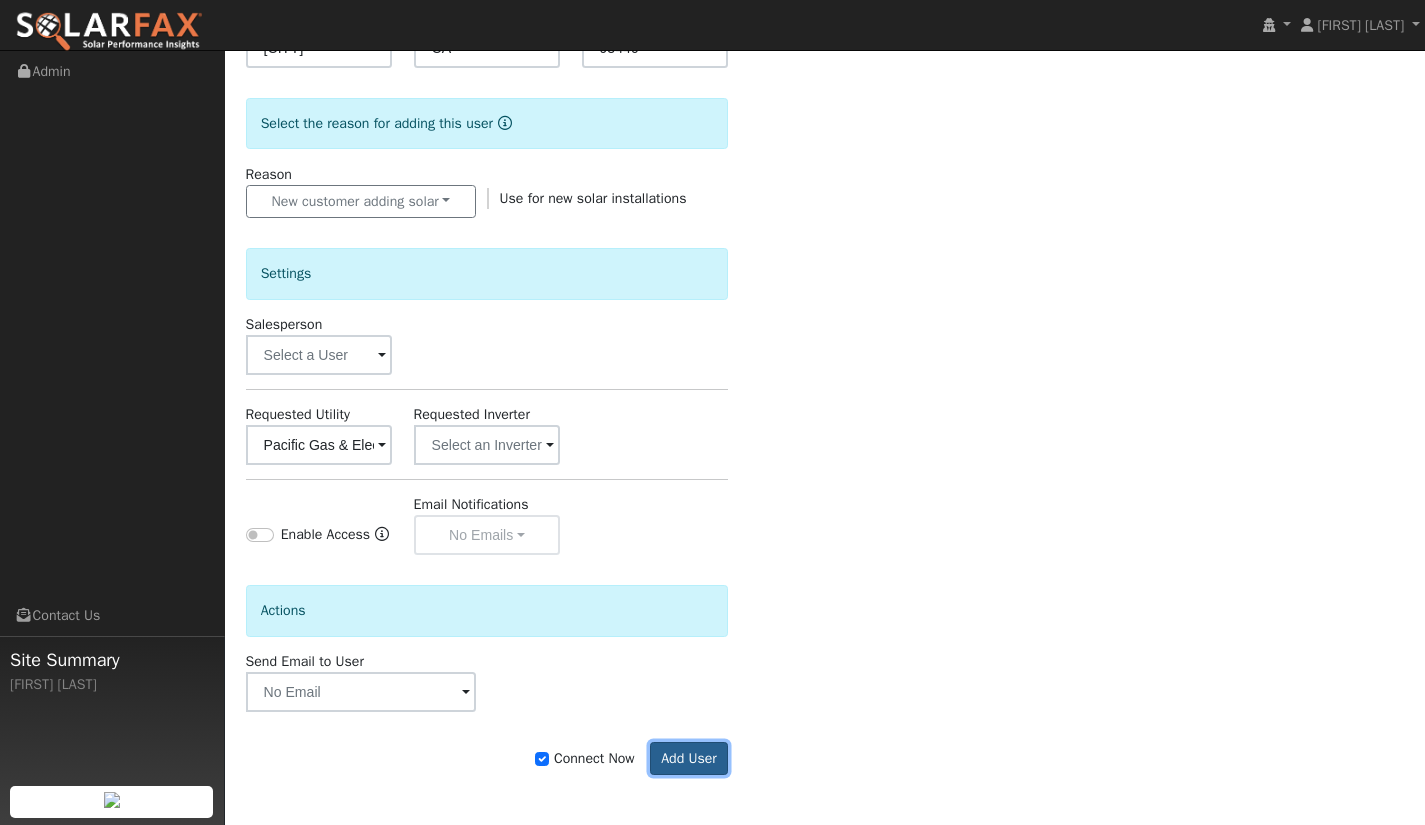 click on "Add User" at bounding box center [689, 759] 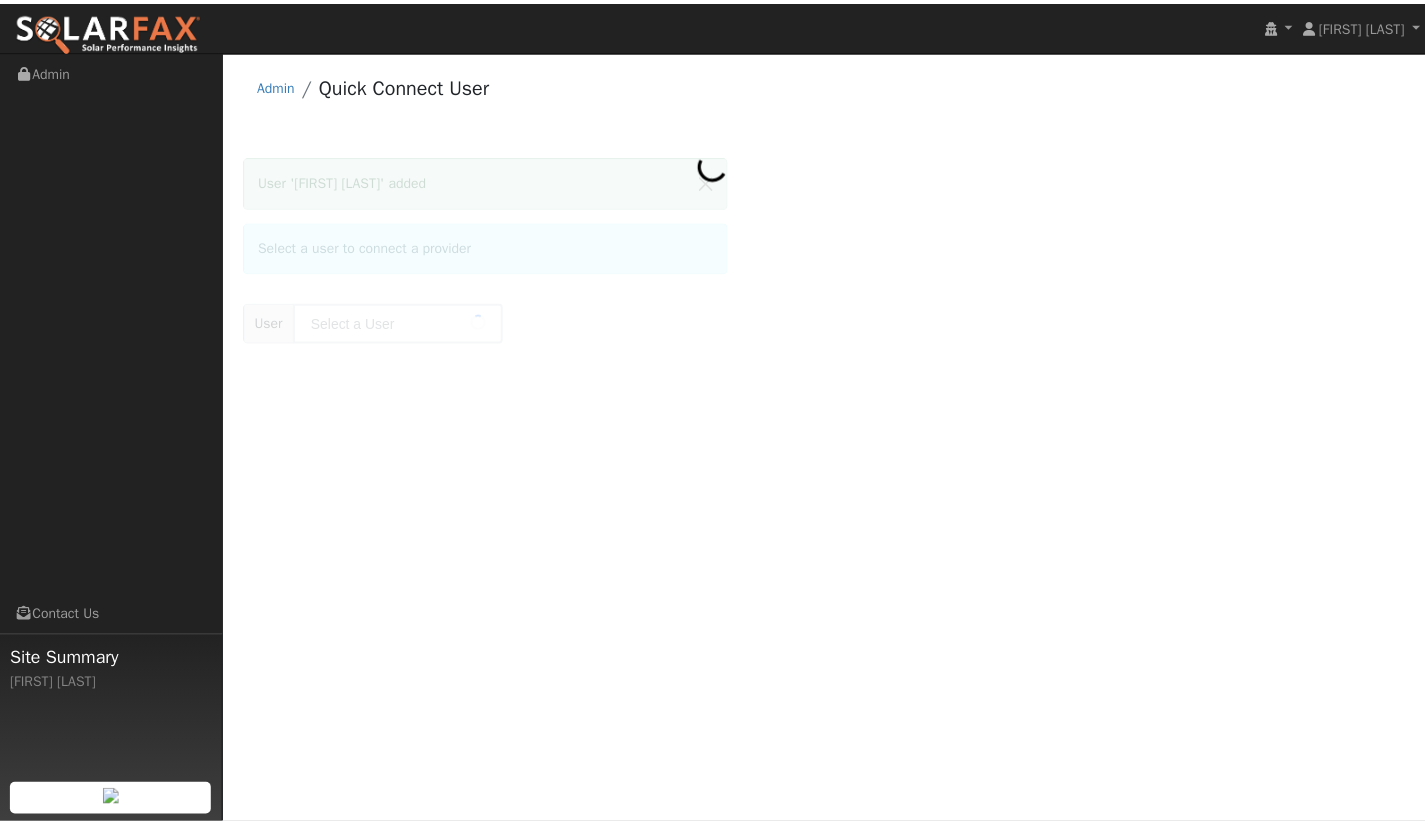 scroll, scrollTop: 0, scrollLeft: 0, axis: both 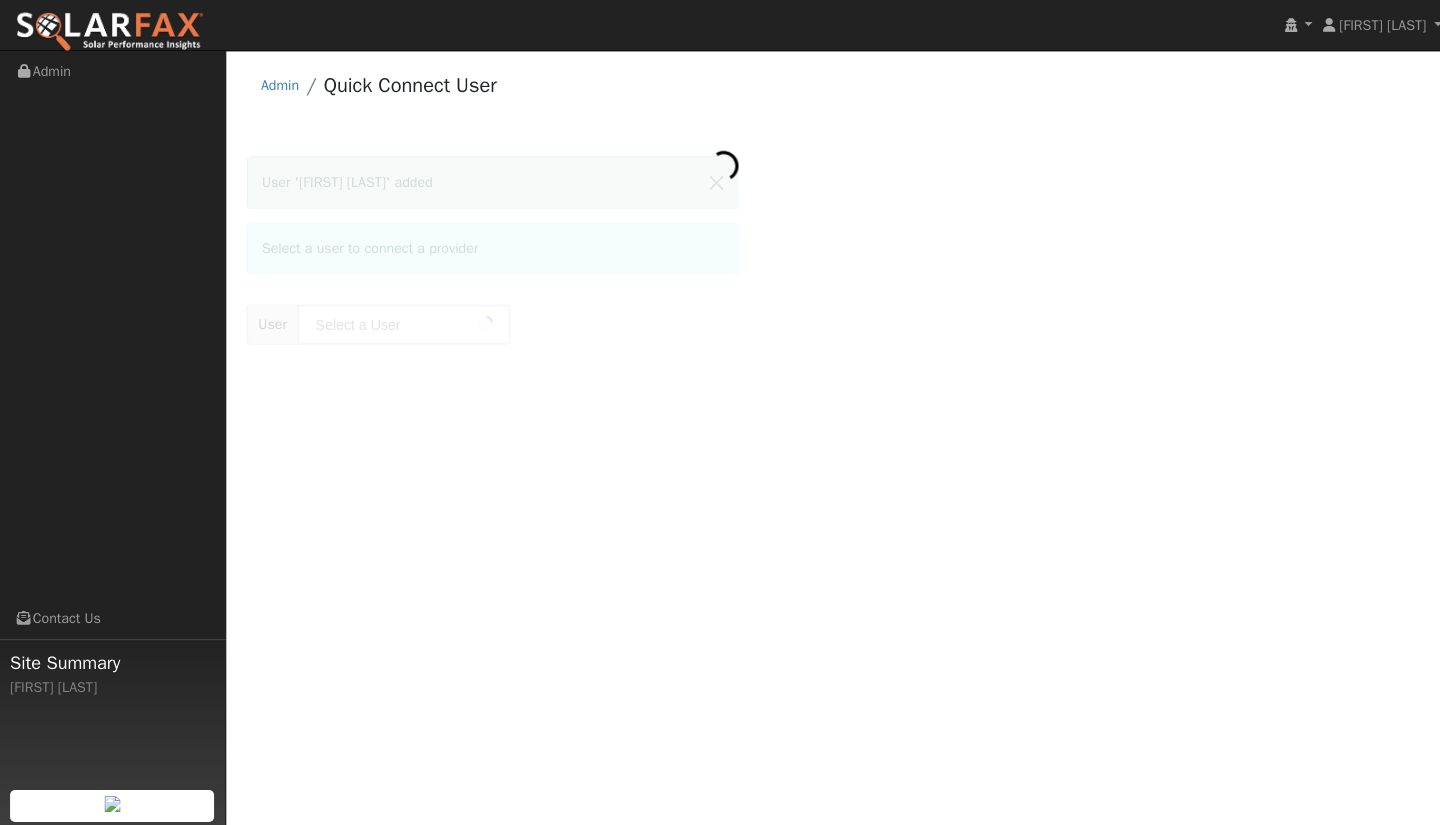 type on "[FIRST] [LAST]" 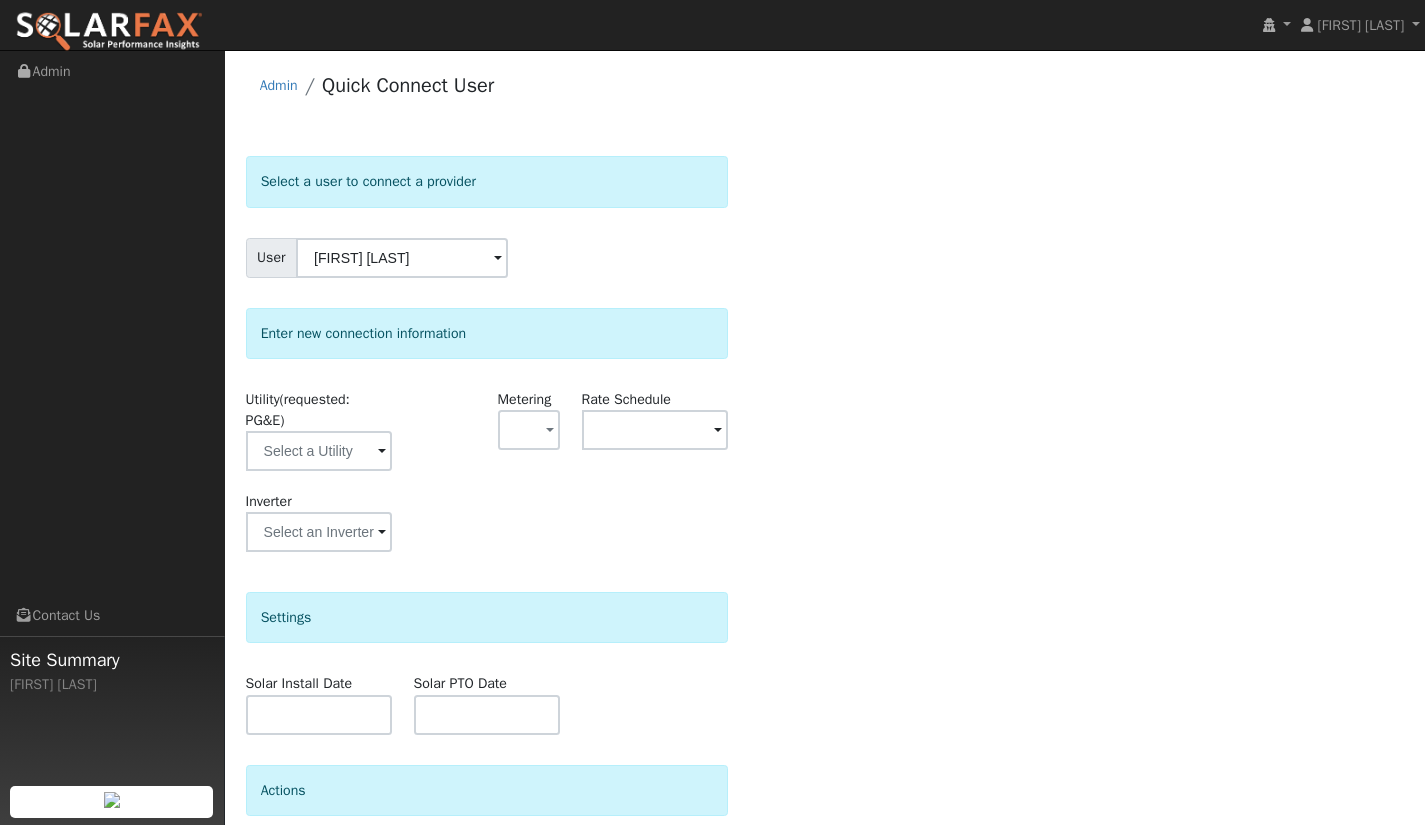 click on "Inverter" at bounding box center [487, 531] 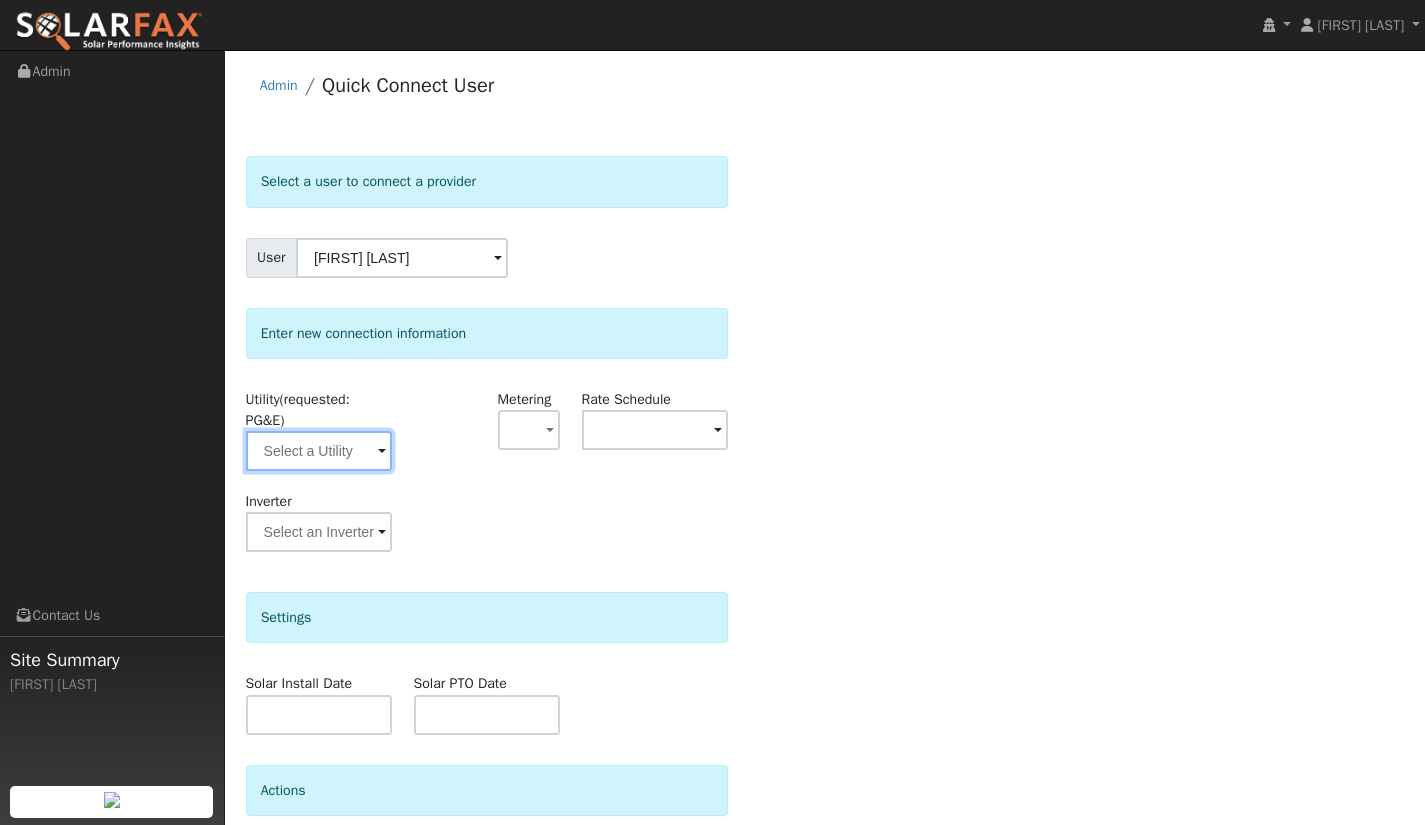 click at bounding box center [319, 451] 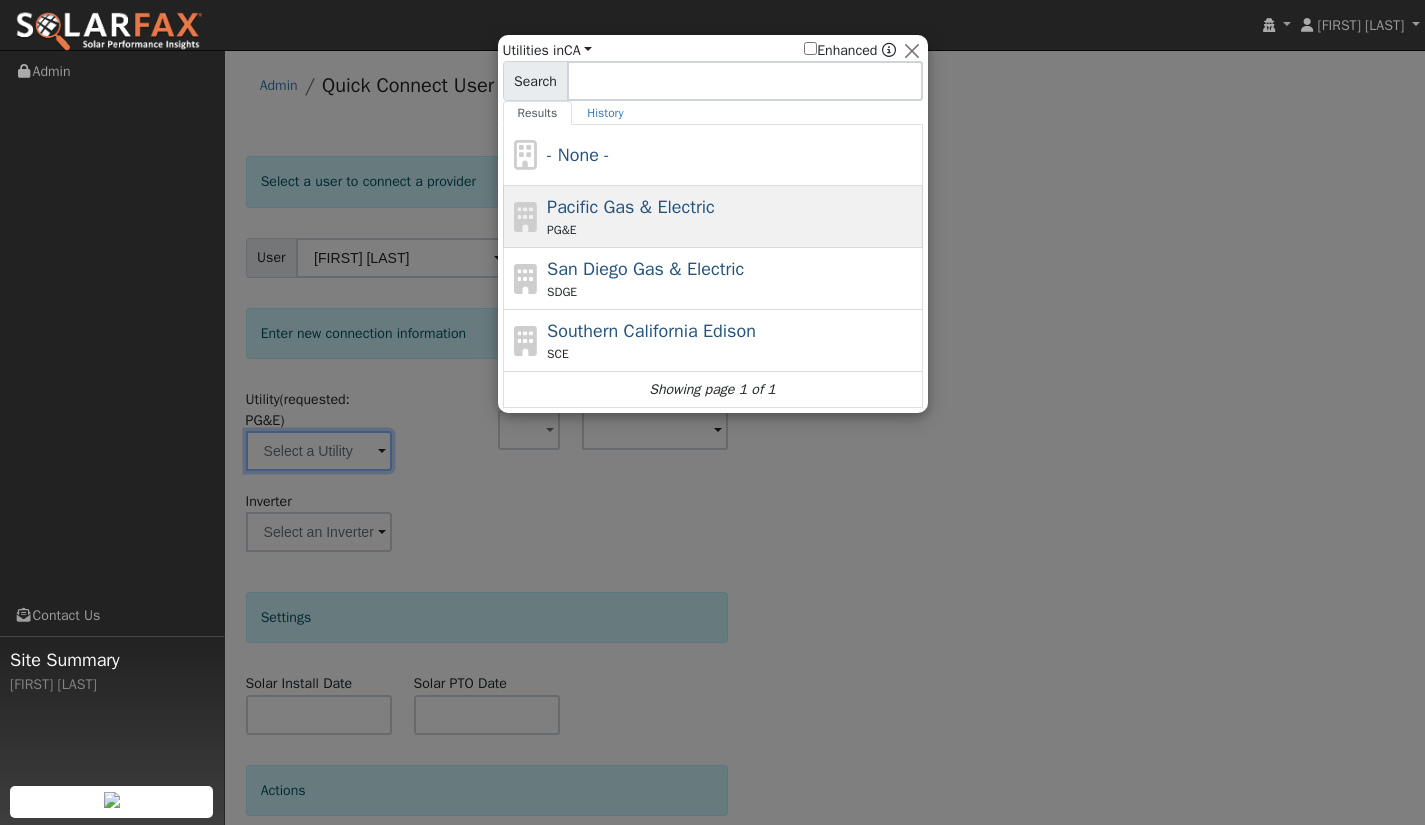 click on "Pacific Gas & Electric" at bounding box center [631, 207] 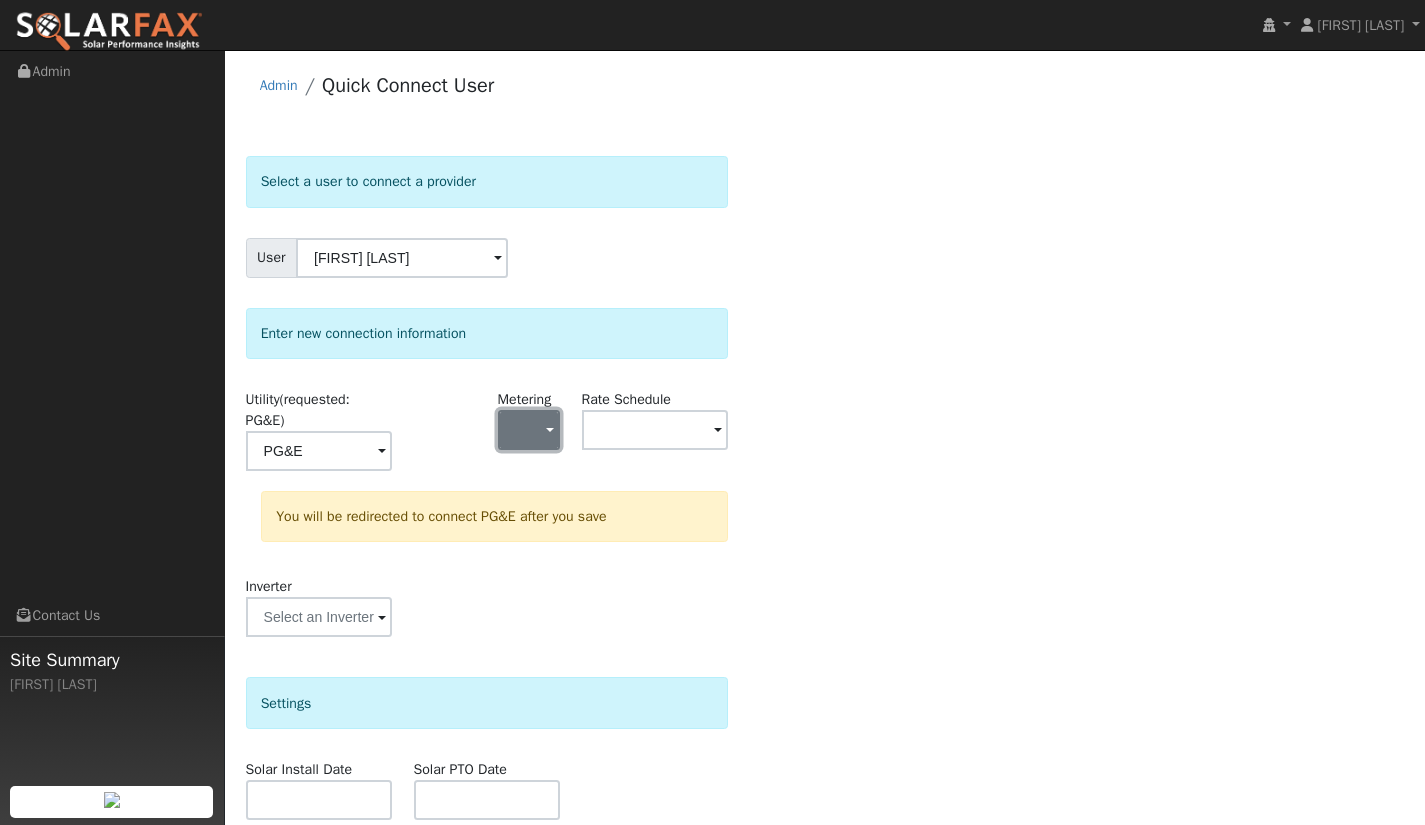 click 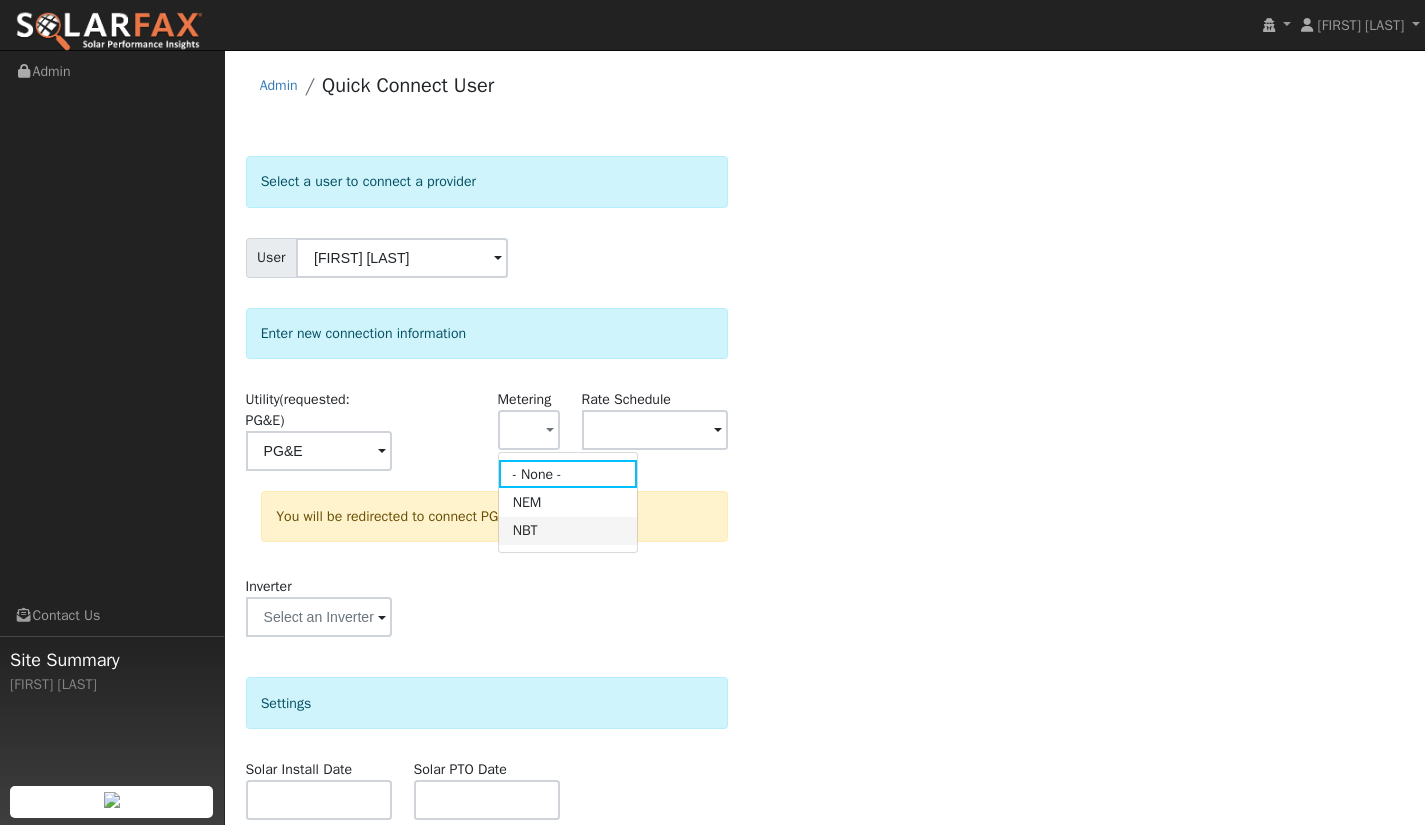 click on "NBT" at bounding box center (568, 531) 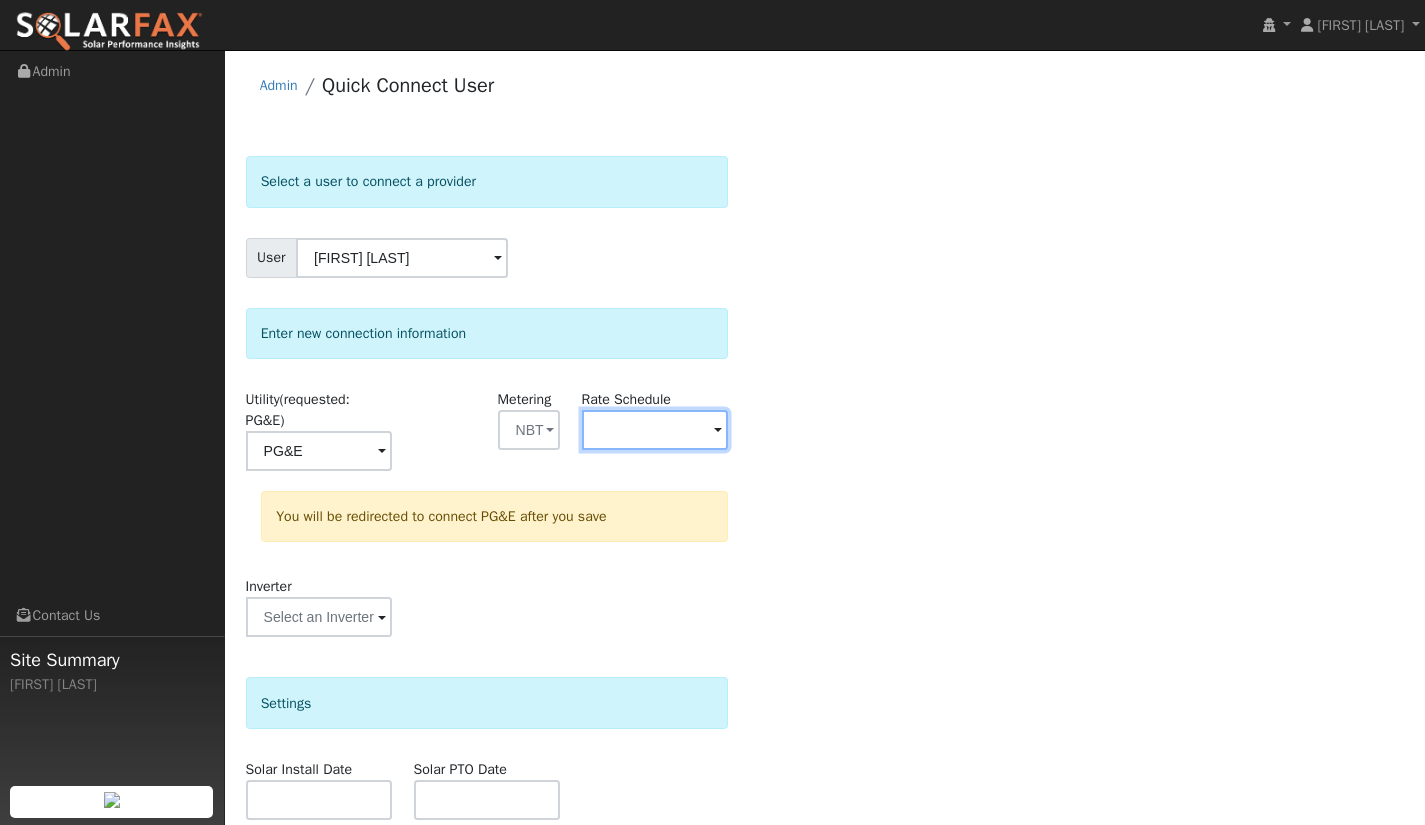 click at bounding box center [319, 451] 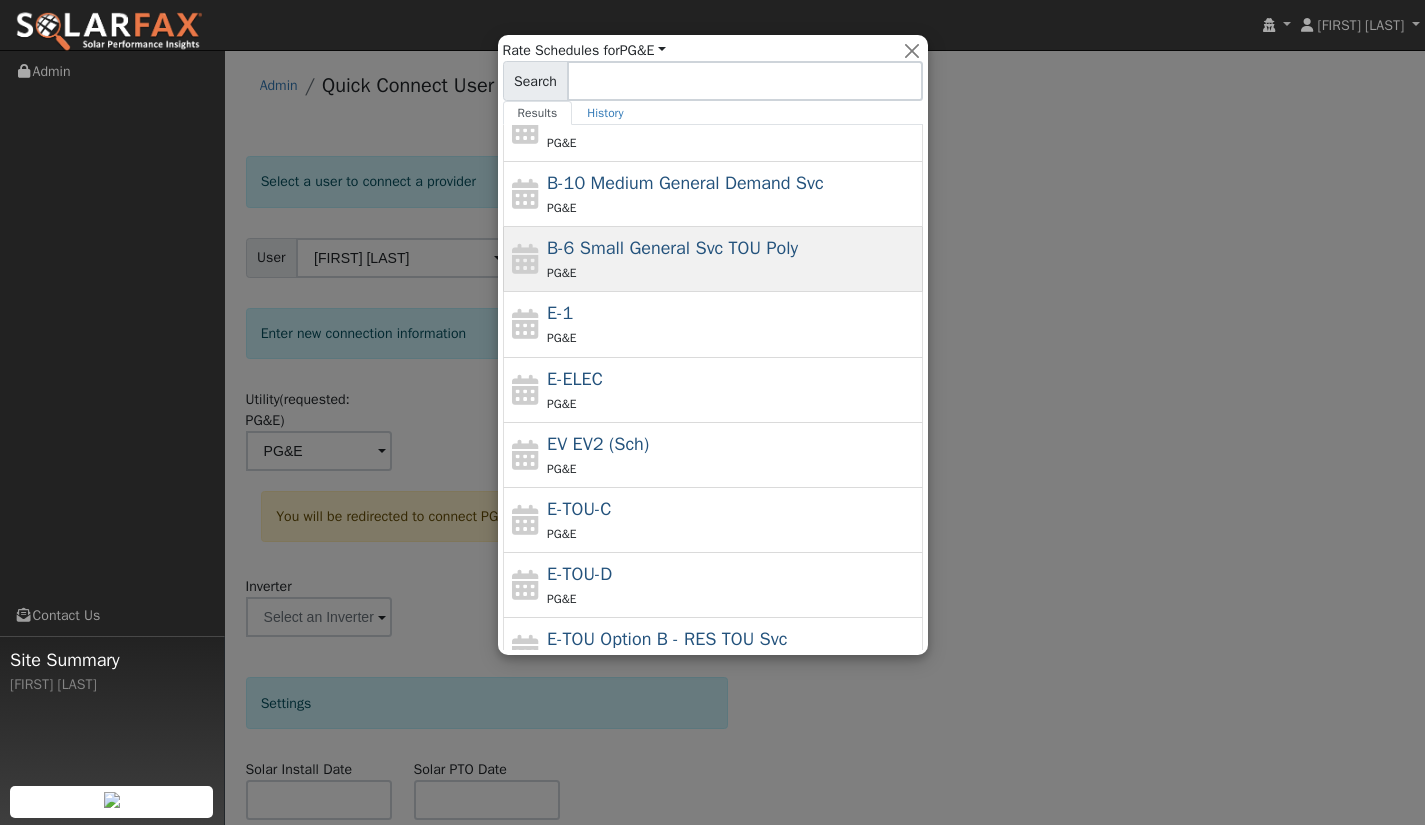 scroll, scrollTop: 158, scrollLeft: 0, axis: vertical 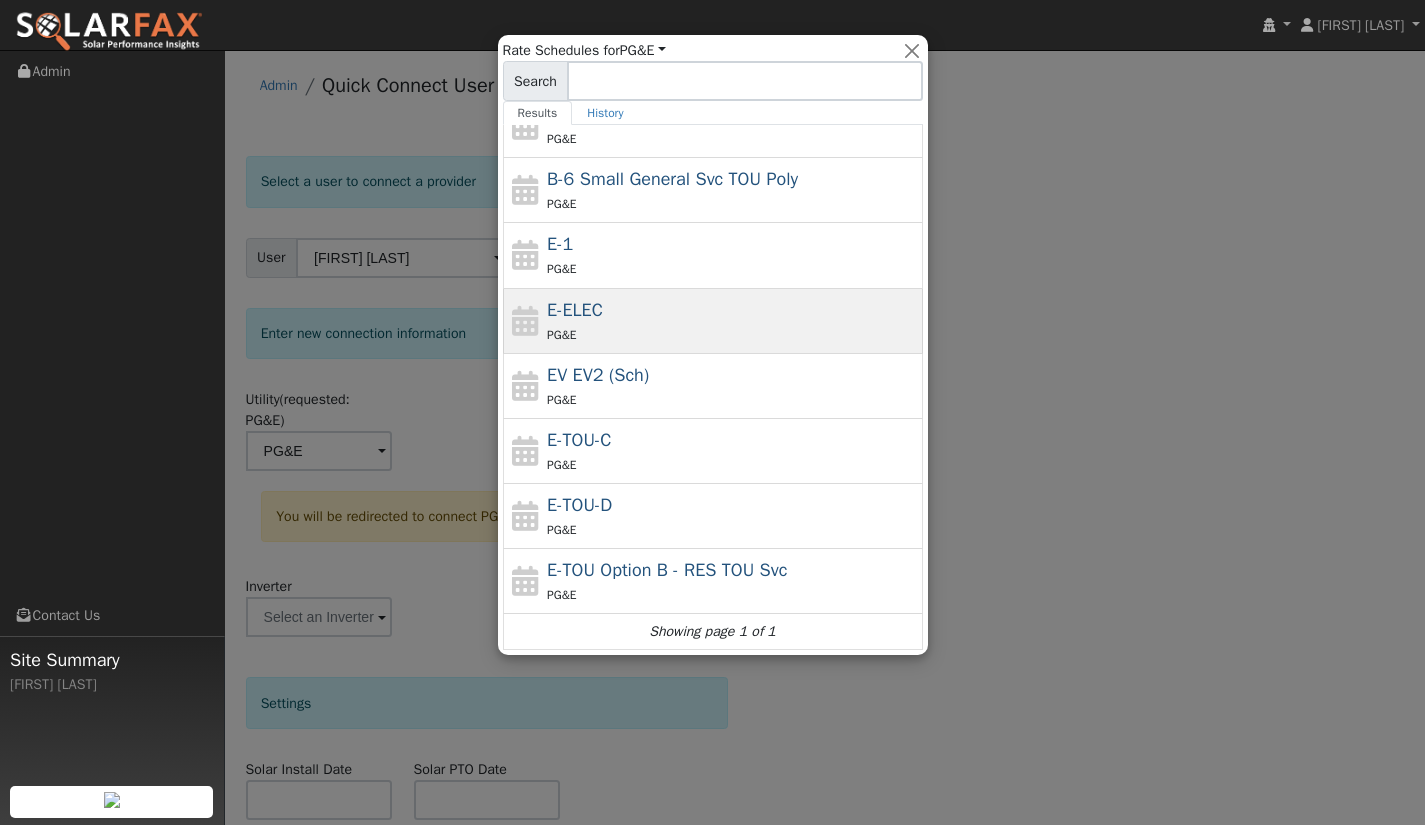 click on "PG&E" at bounding box center (732, 334) 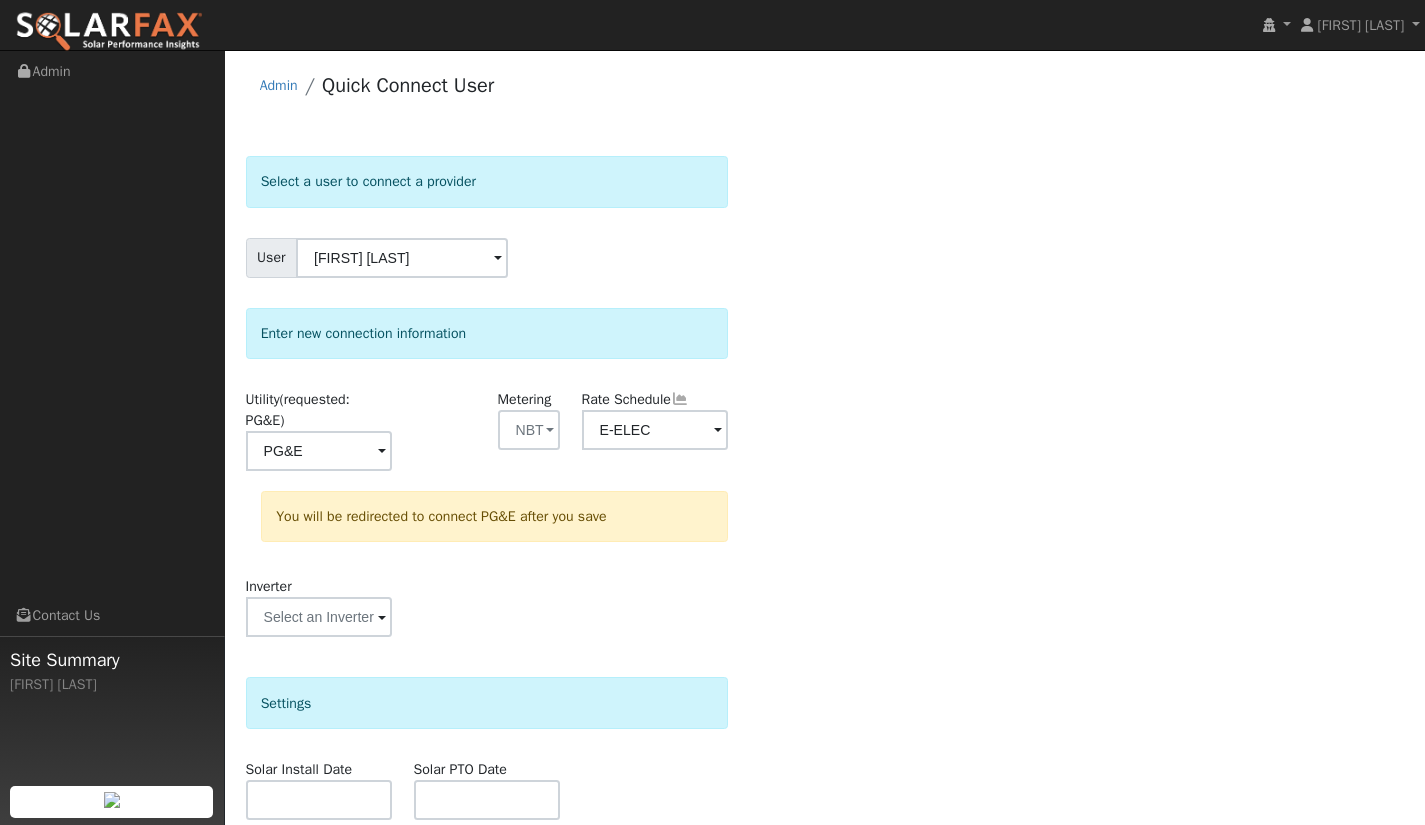 click at bounding box center [382, 452] 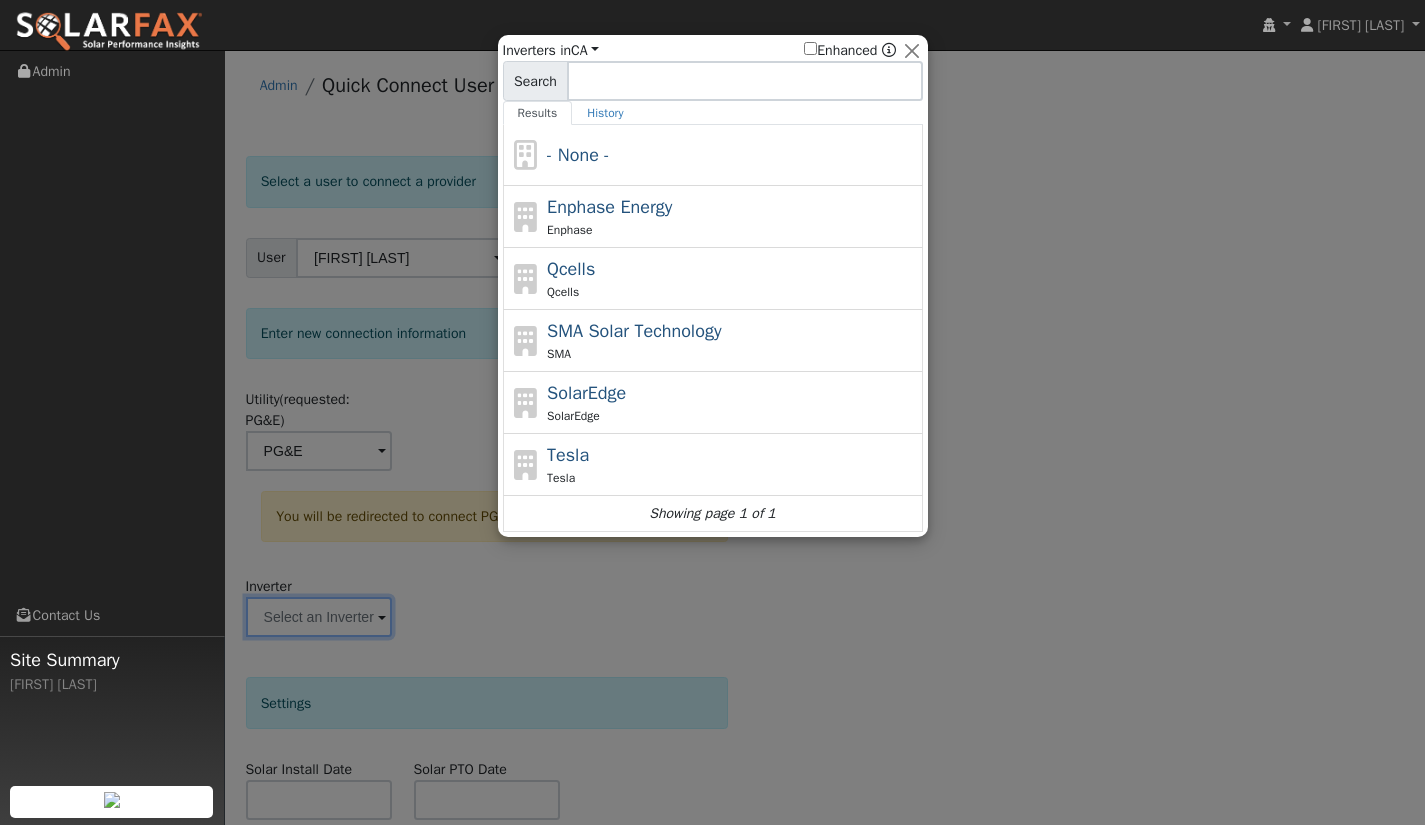 click at bounding box center (712, 412) 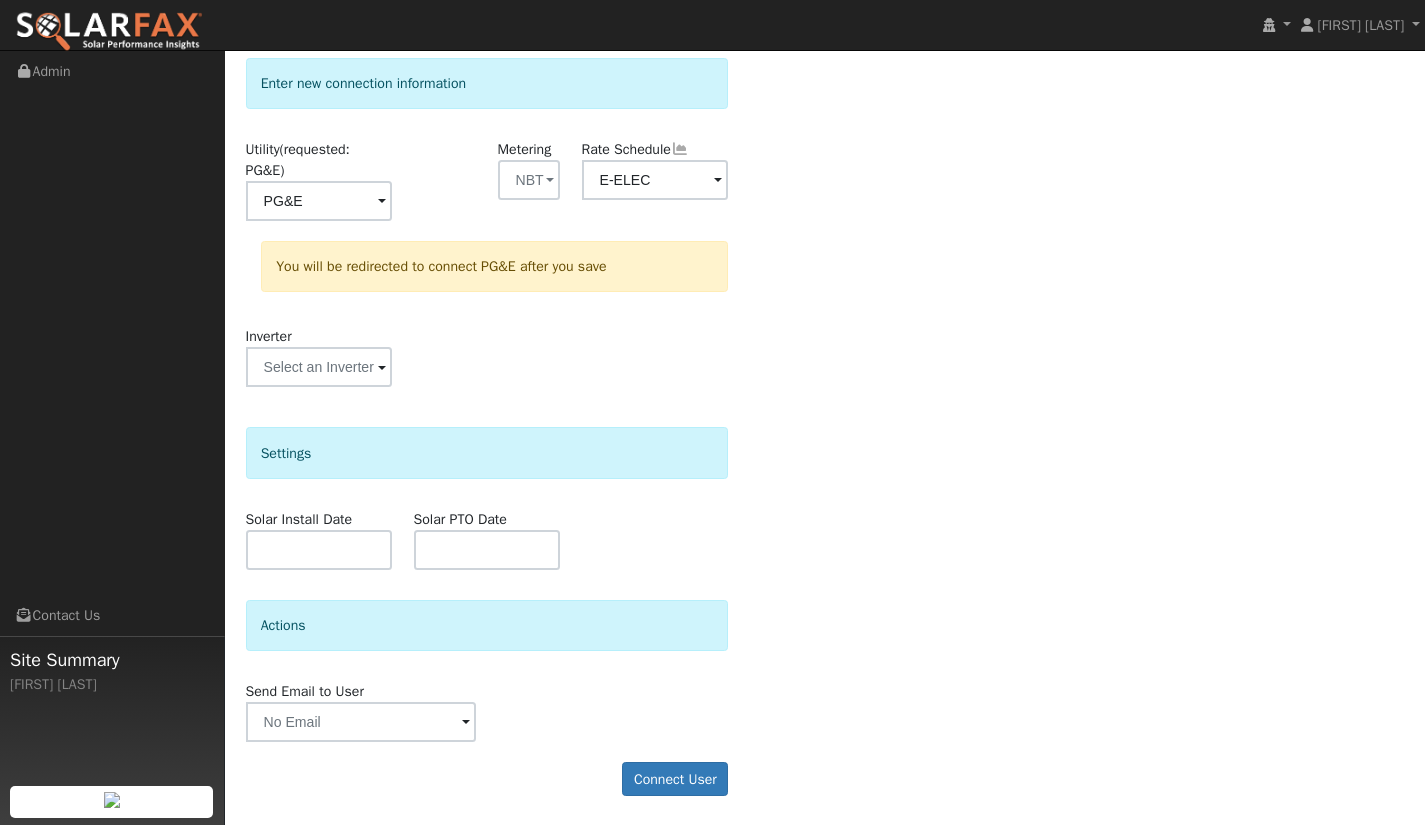 scroll, scrollTop: 251, scrollLeft: 0, axis: vertical 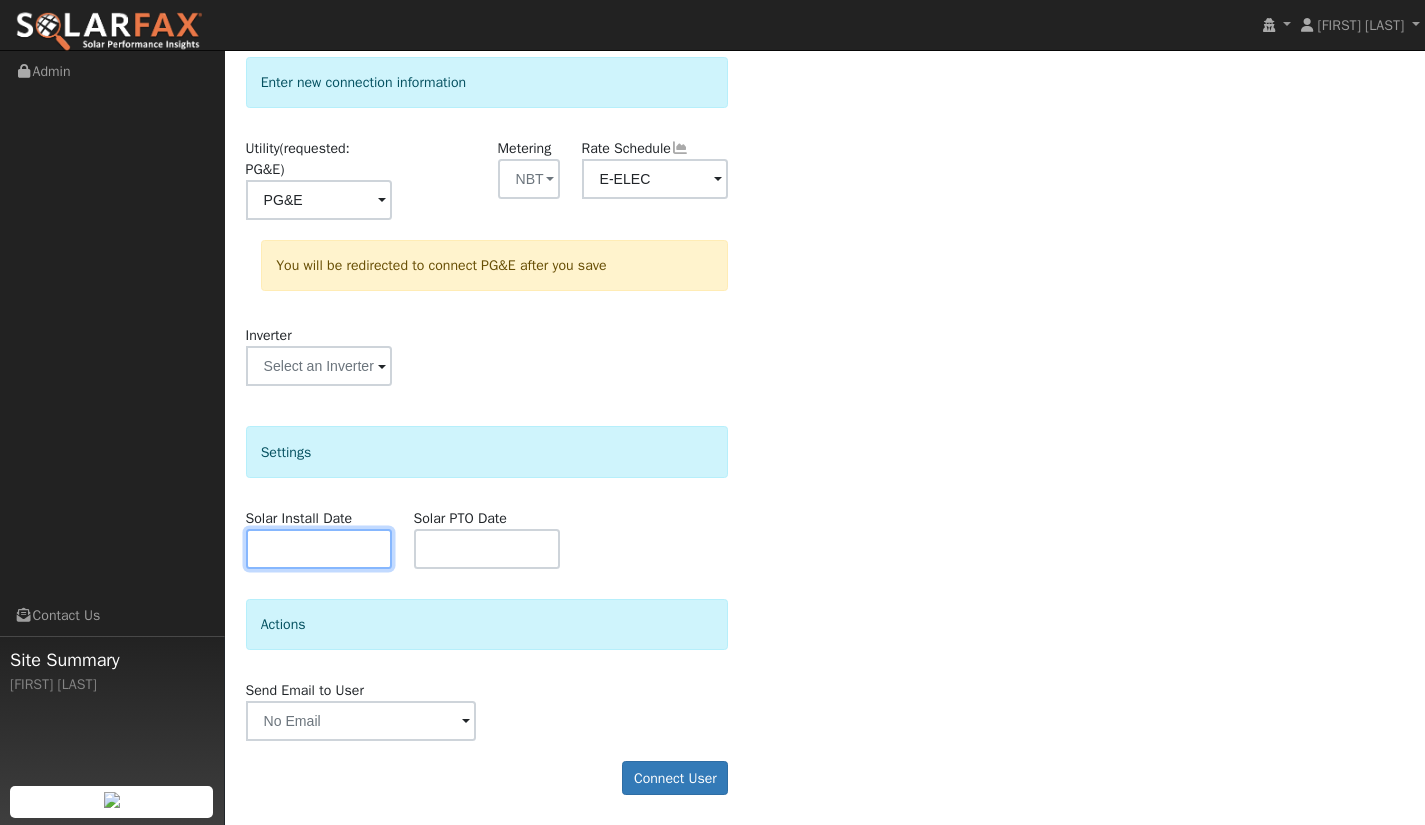 click at bounding box center (319, 549) 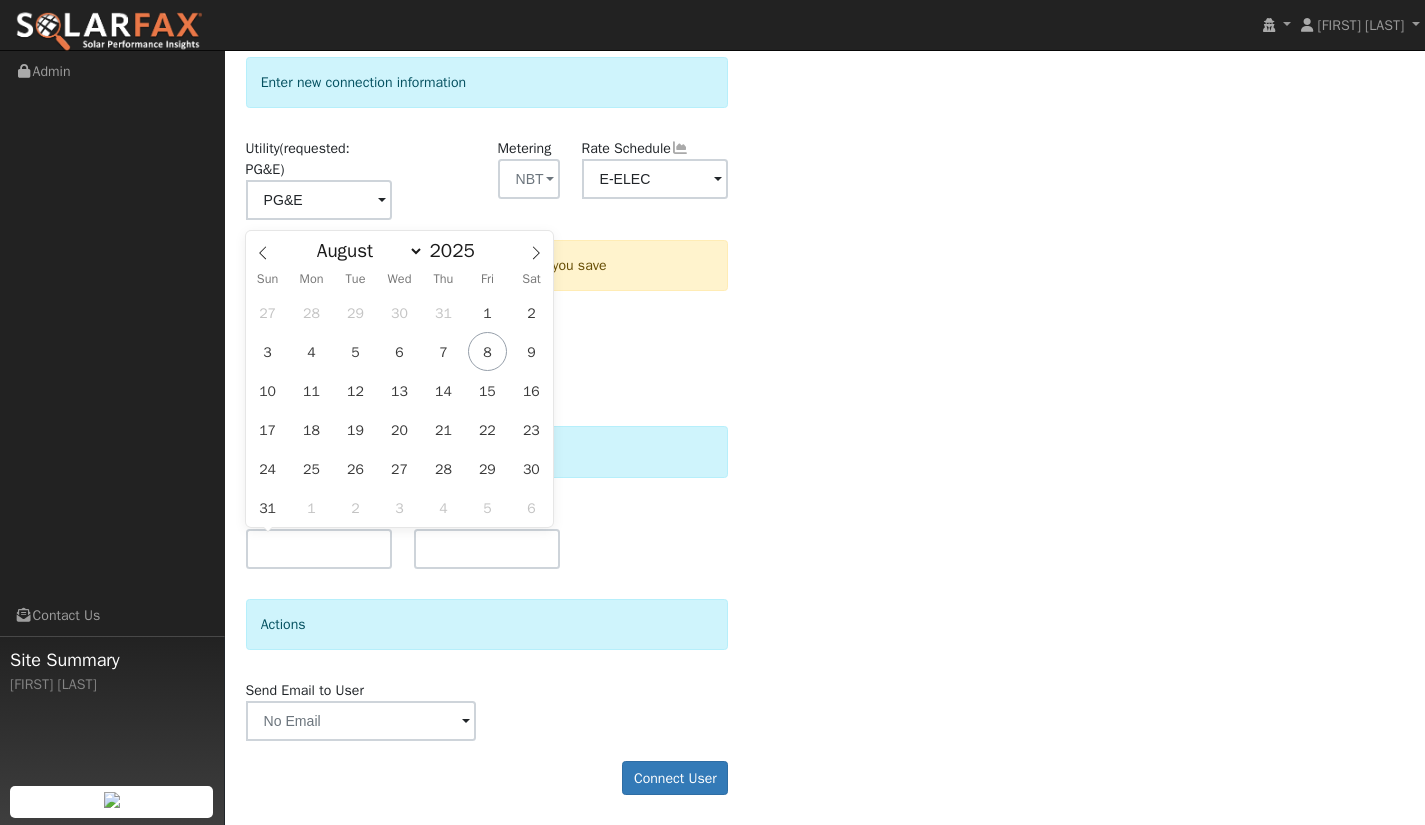 click on "Solar Install Date Solar PTO Date" at bounding box center [487, 538] 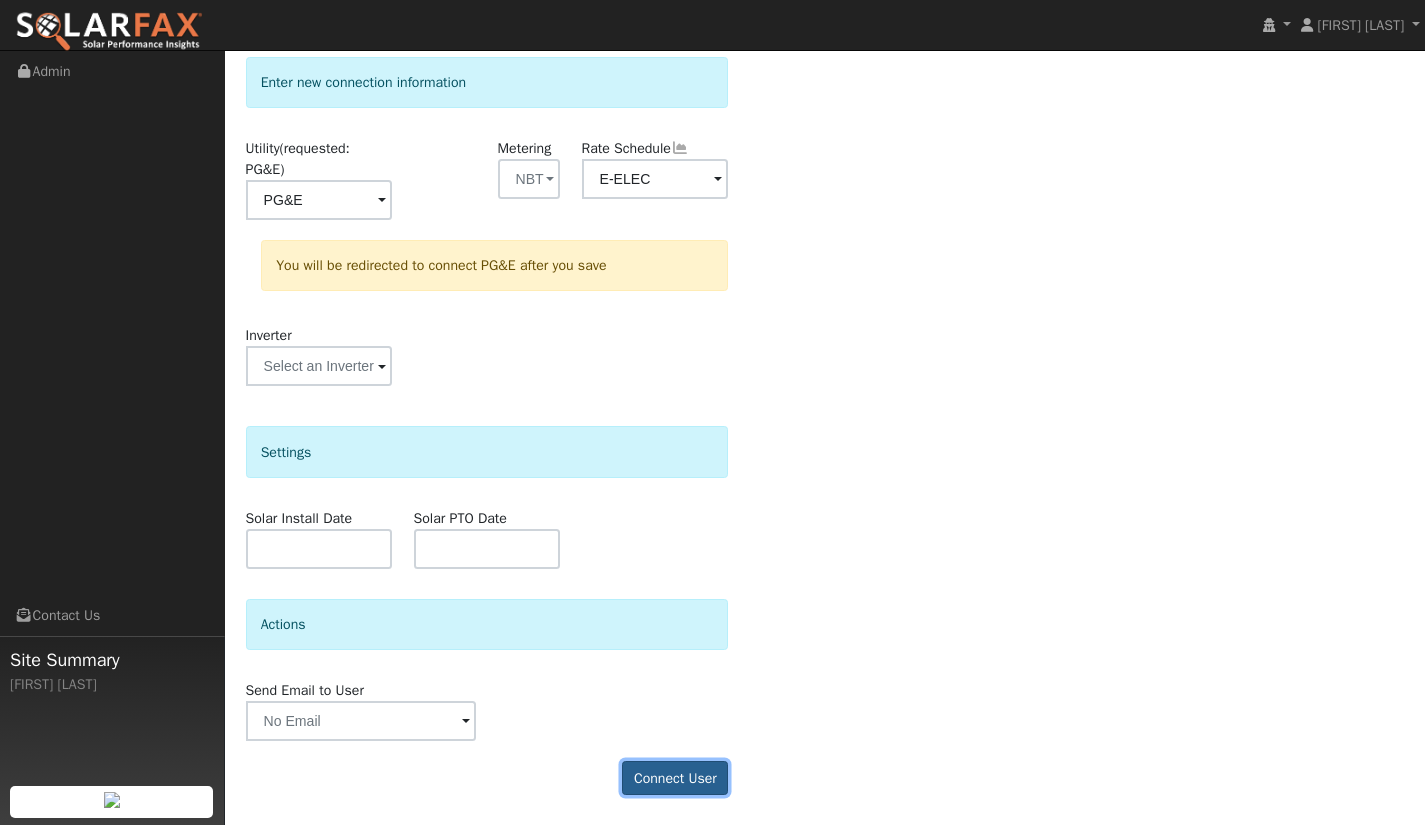 click on "Connect User" at bounding box center (675, 778) 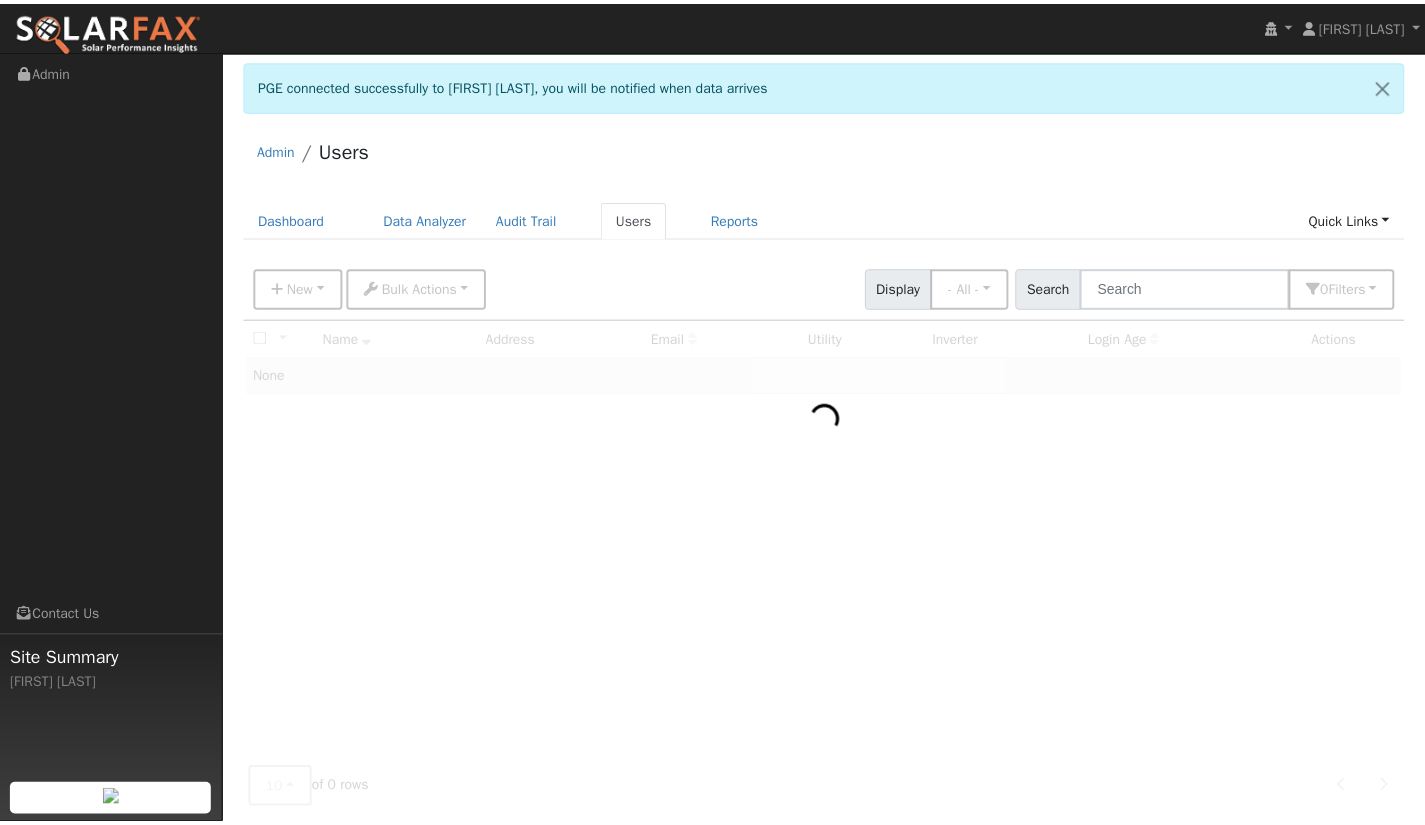 scroll, scrollTop: 0, scrollLeft: 0, axis: both 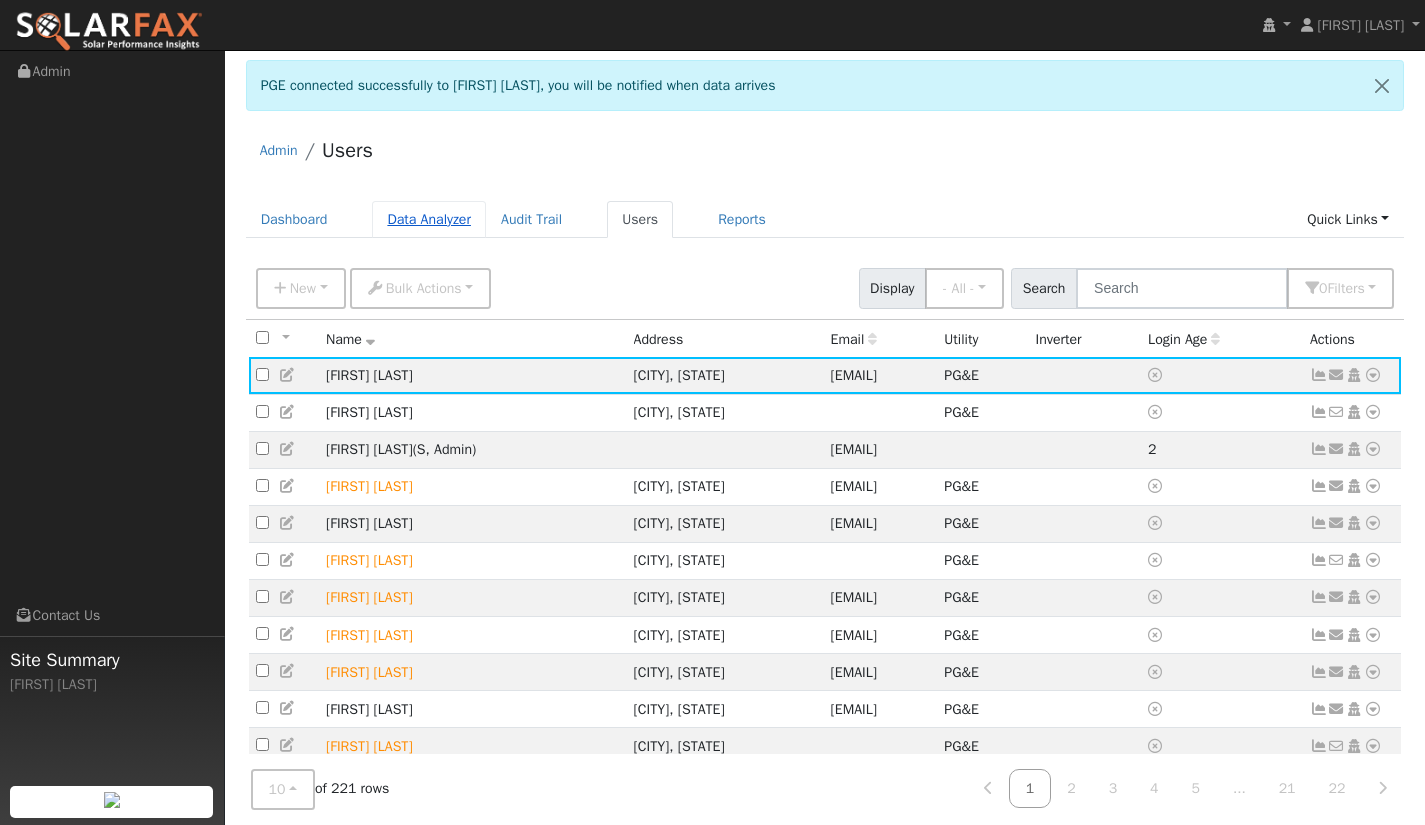 click on "Data Analyzer" at bounding box center [429, 219] 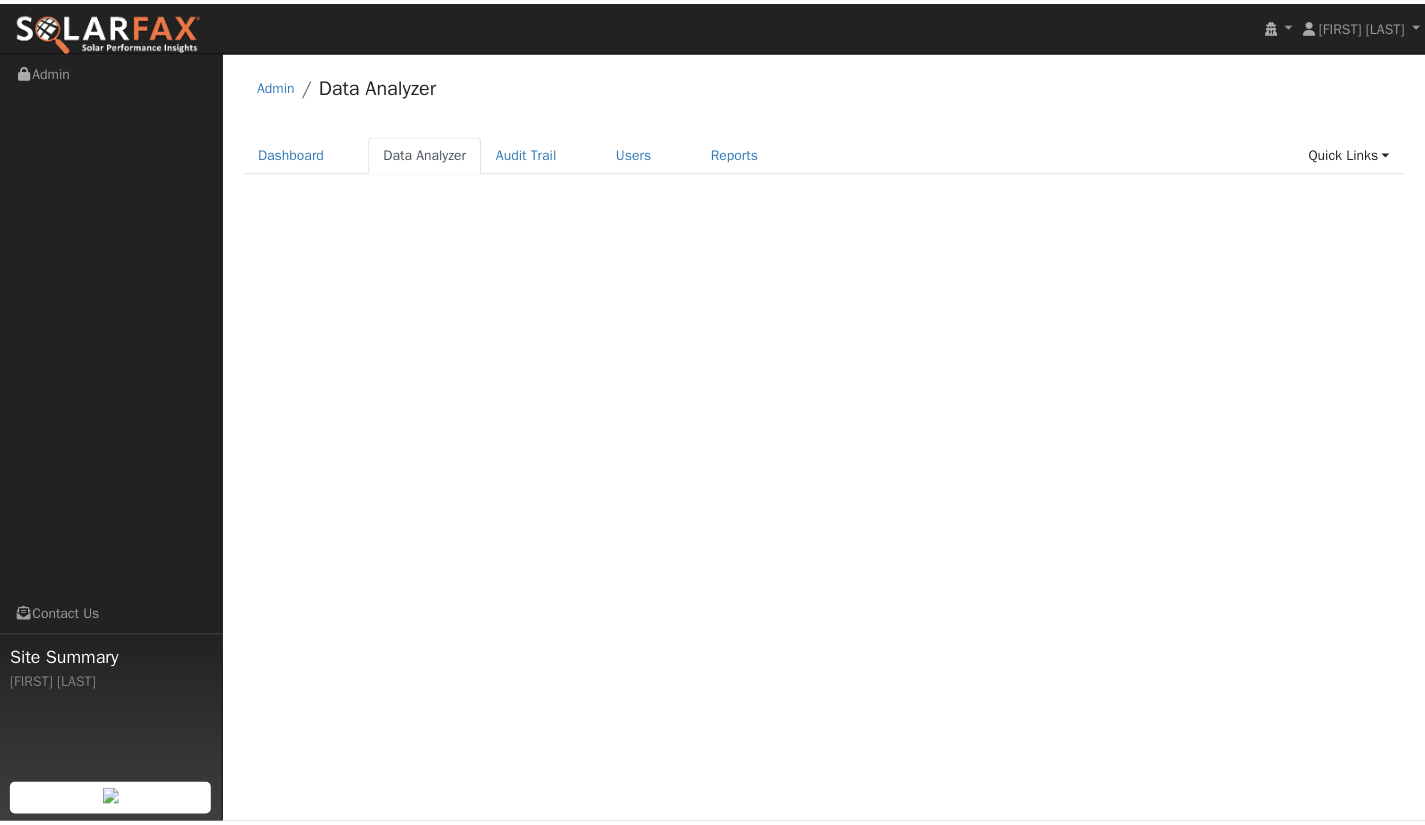 scroll, scrollTop: 0, scrollLeft: 0, axis: both 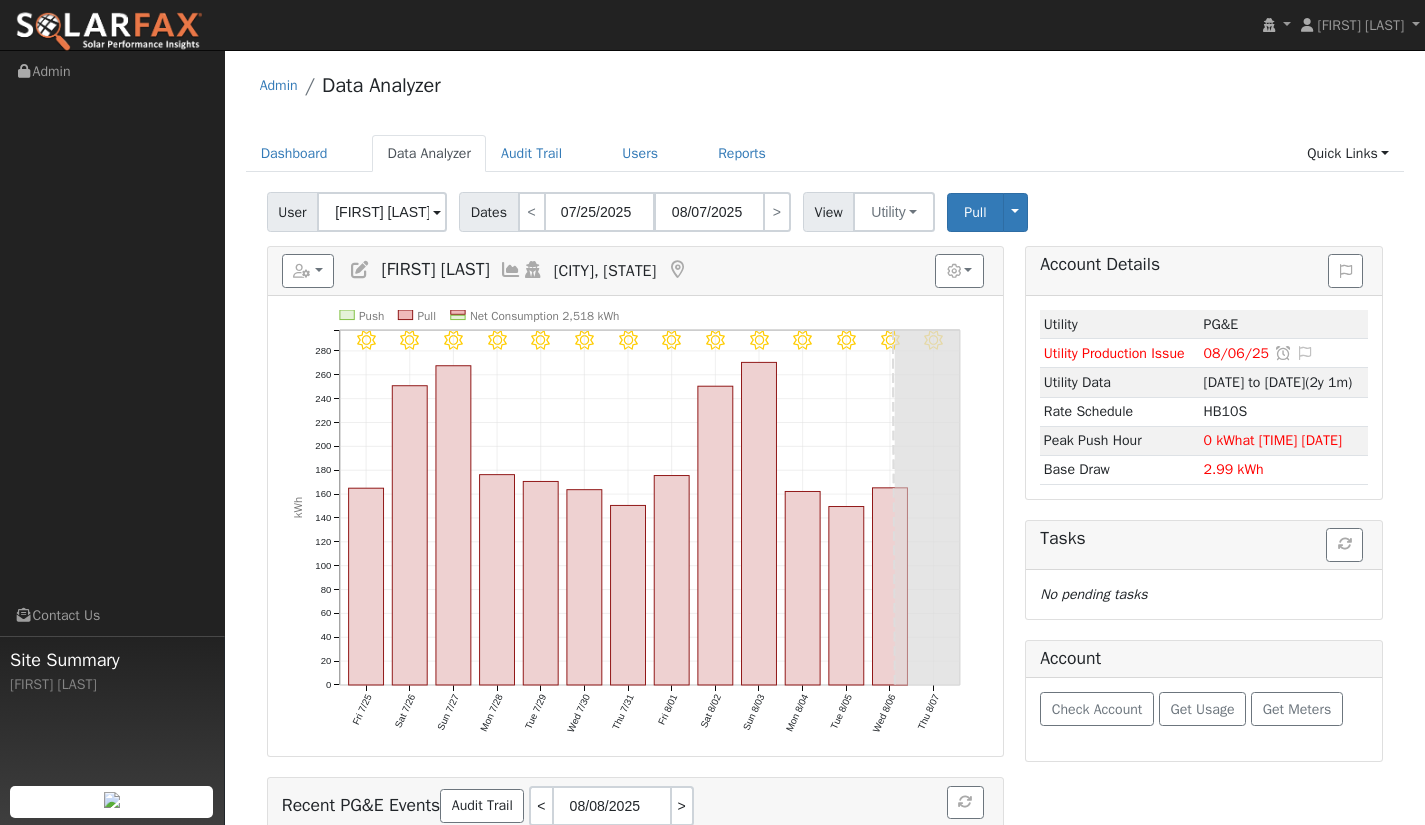 click at bounding box center [437, 213] 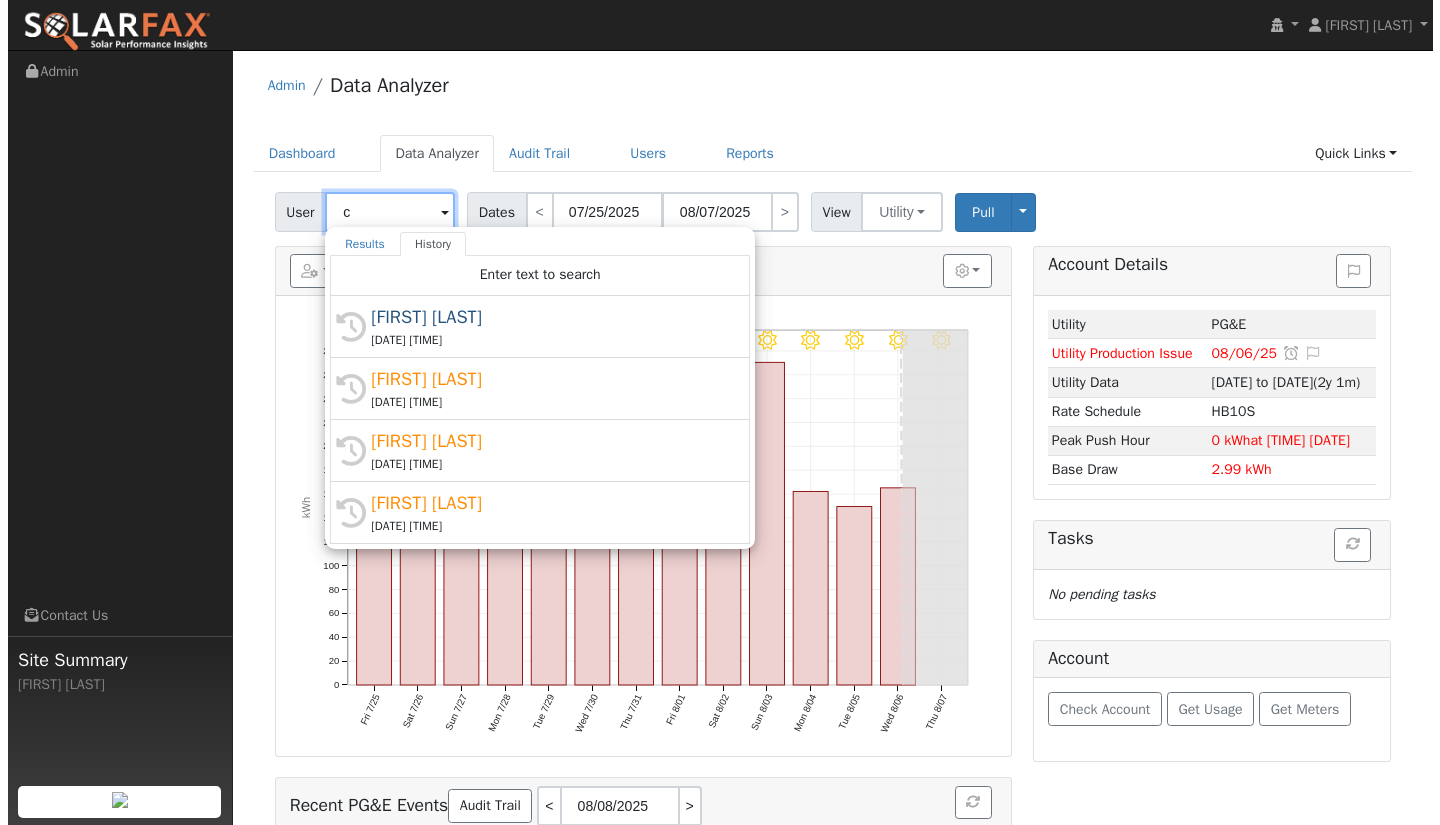 scroll, scrollTop: 0, scrollLeft: 0, axis: both 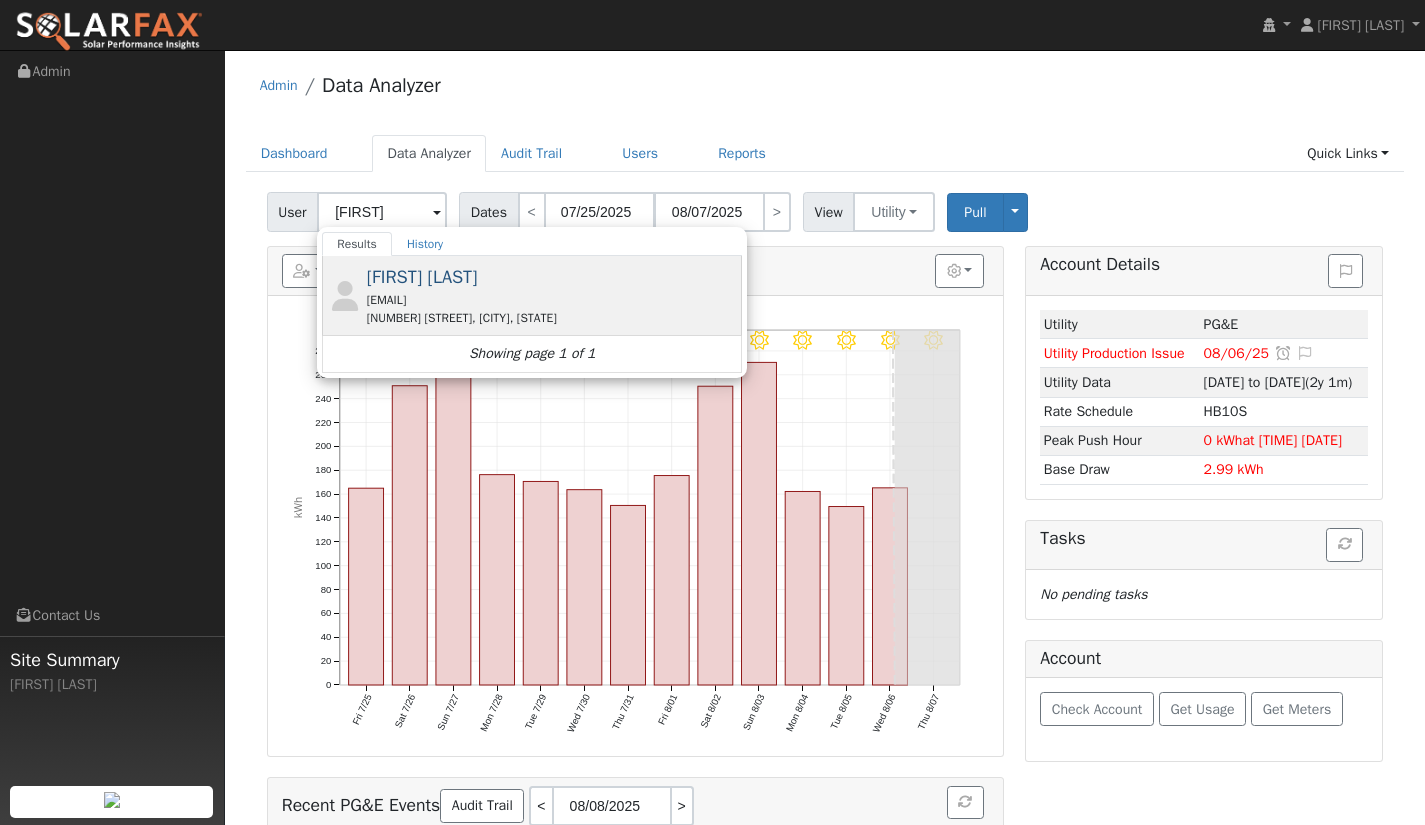 click on "[FIRST] [LAST]" at bounding box center (422, 277) 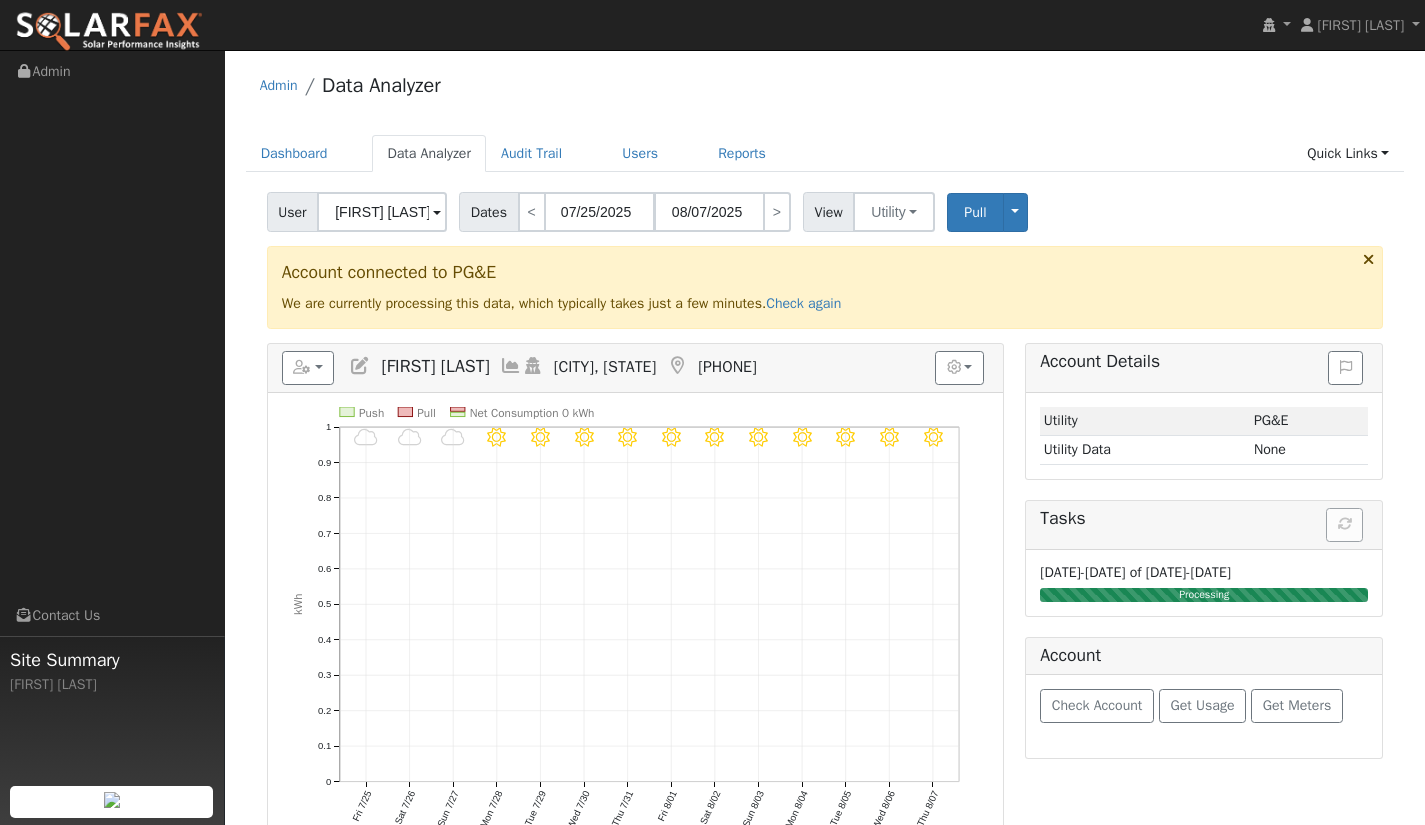 click at bounding box center (360, 366) 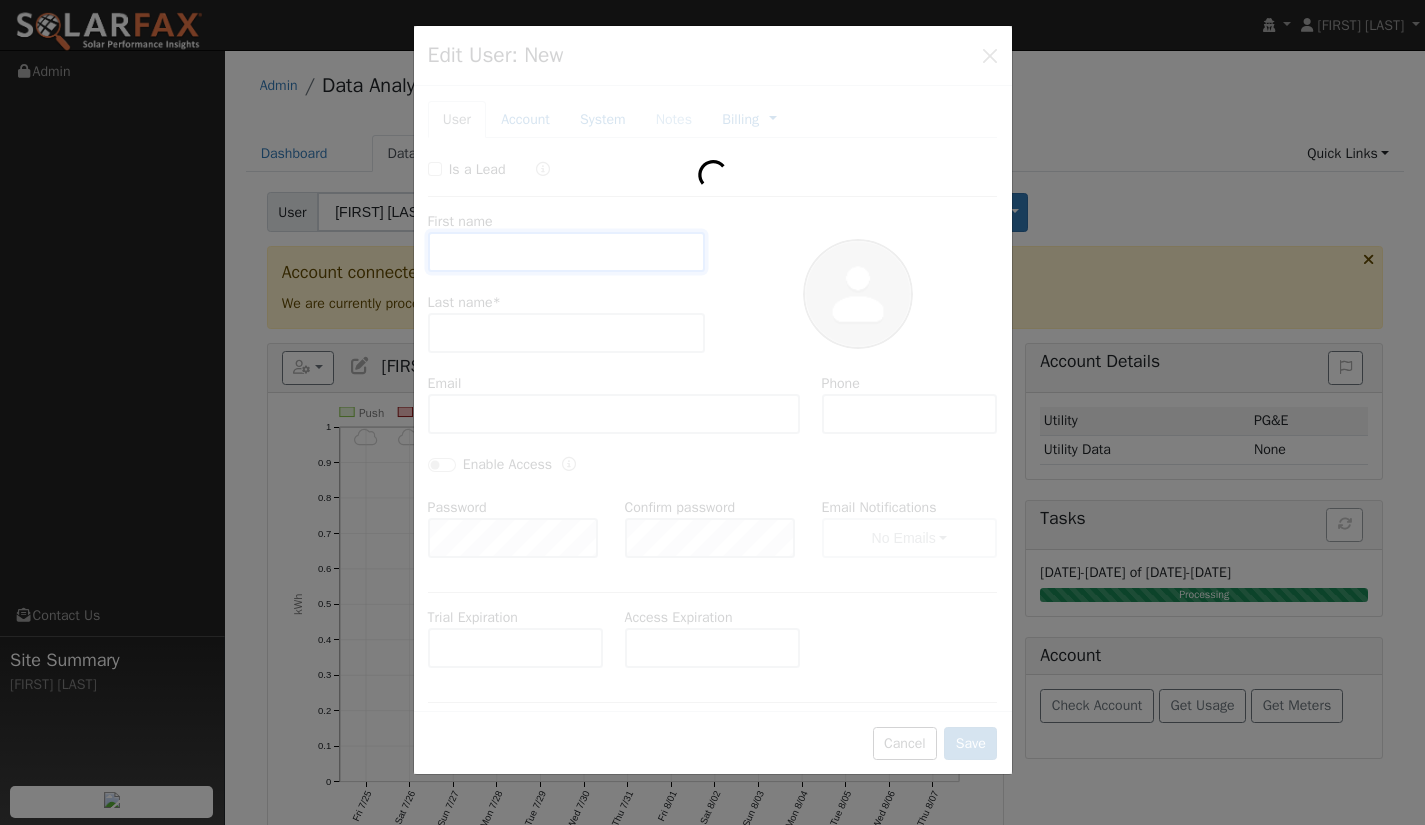 type on "[FIRST]" 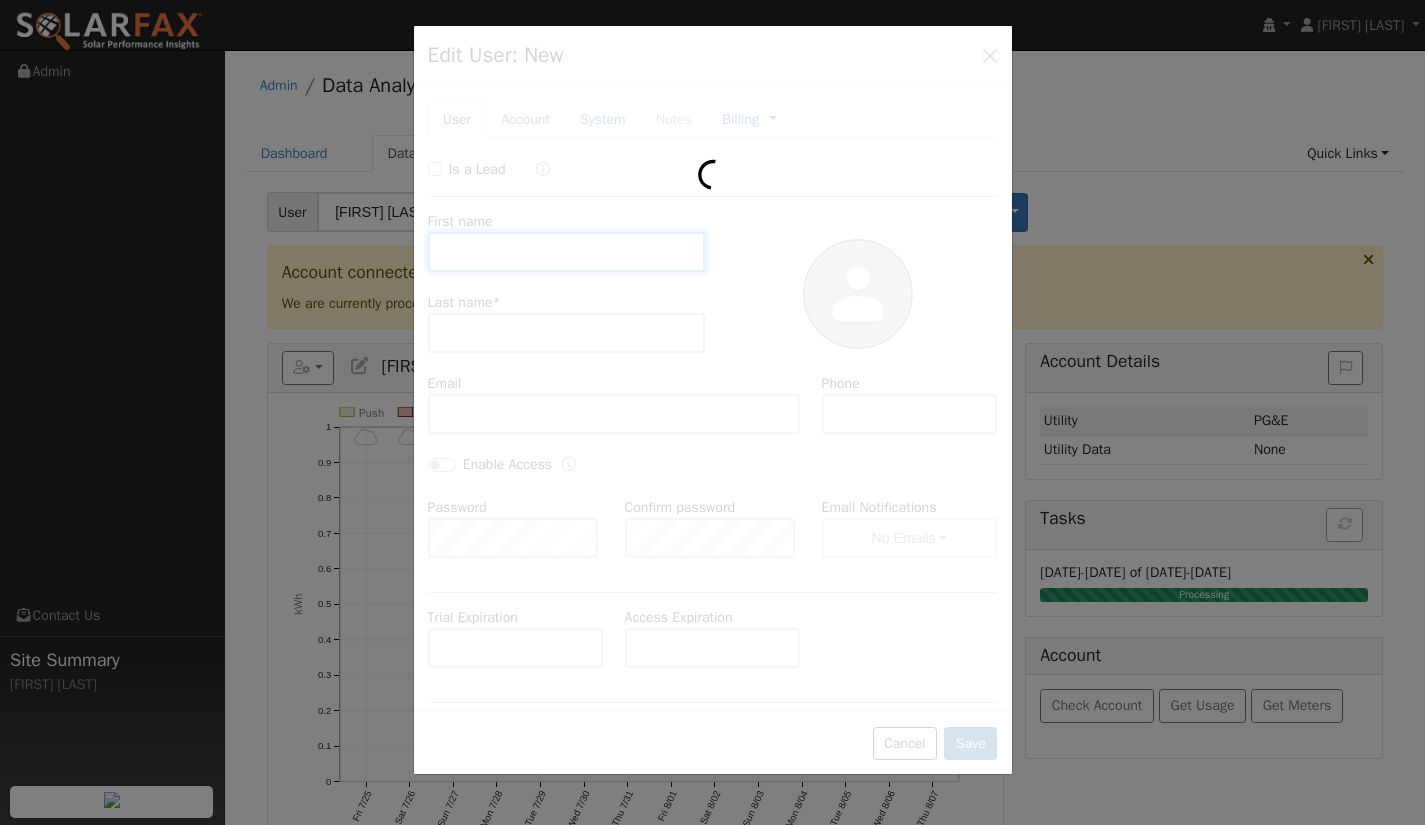 type on "[LAST]" 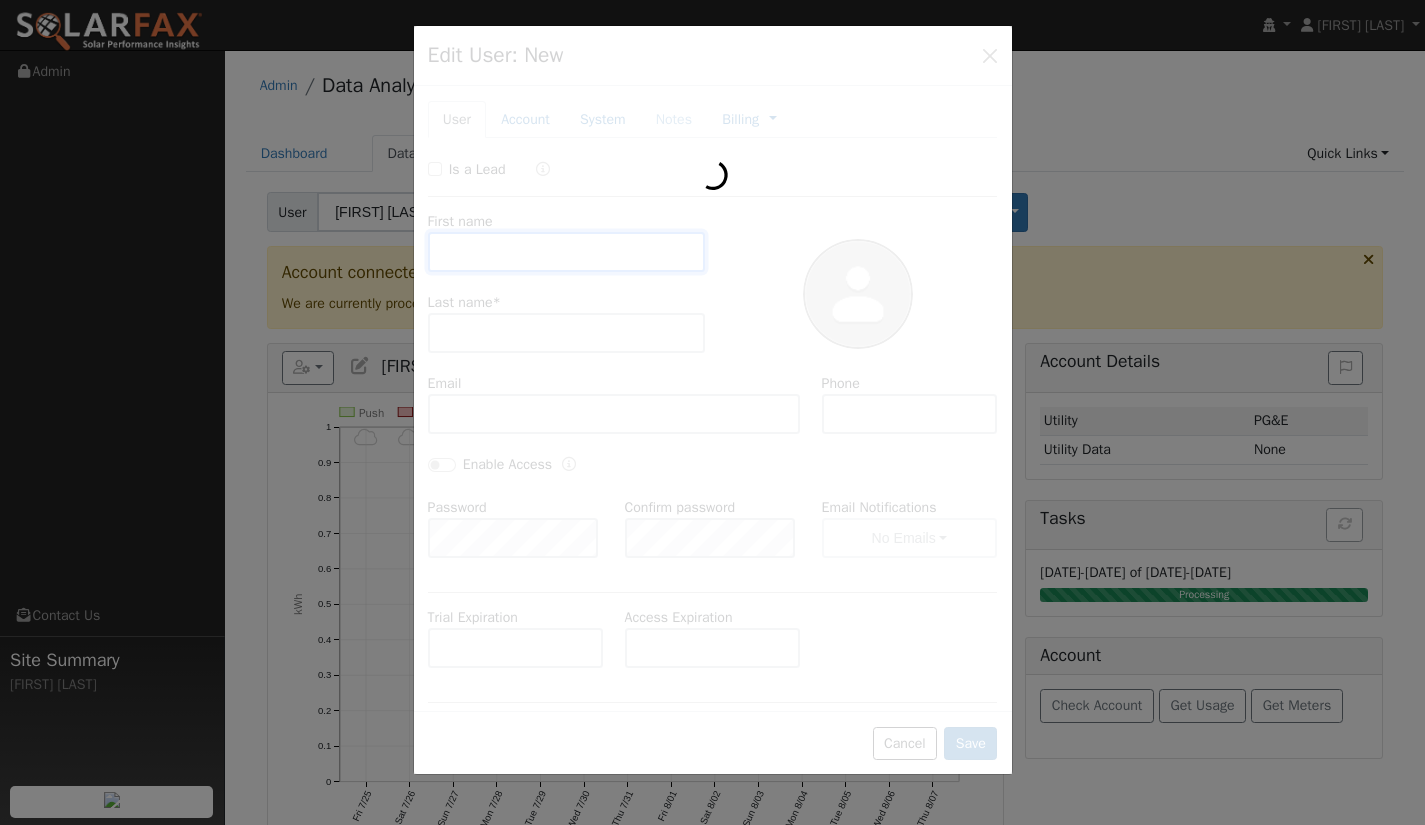 type on "[EMAIL]" 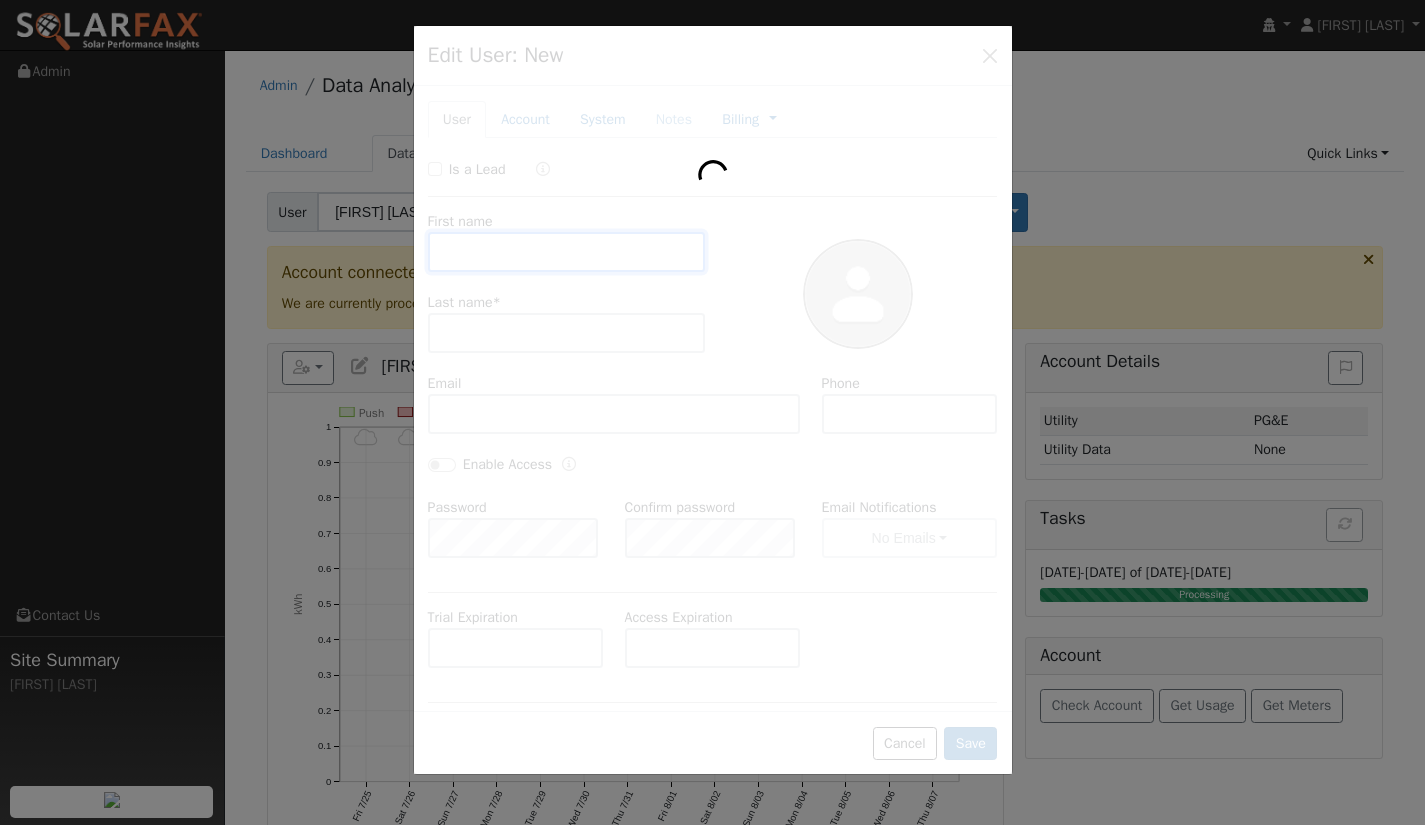 type on "[PHONE]" 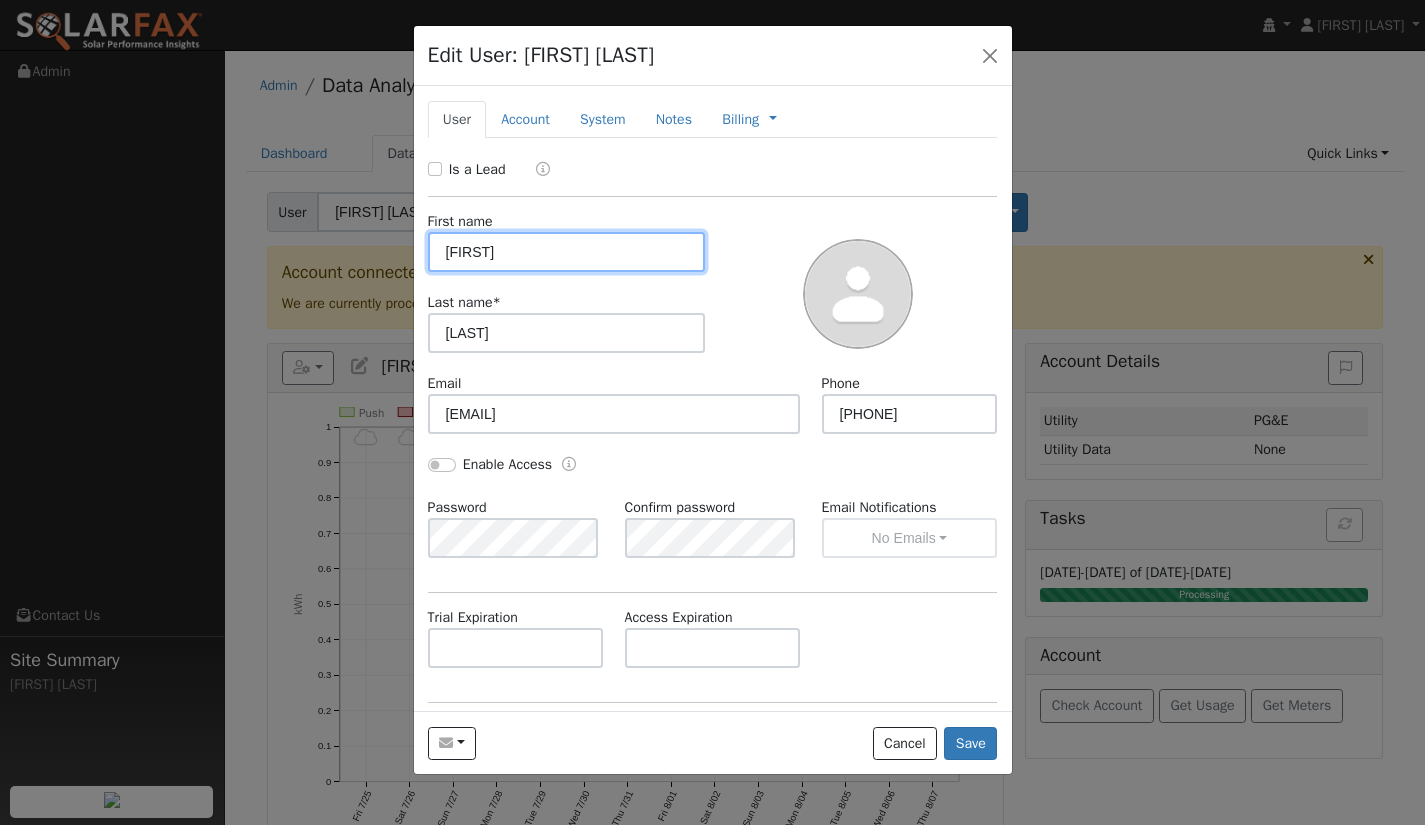 click on "[FIRST]" at bounding box center (567, 252) 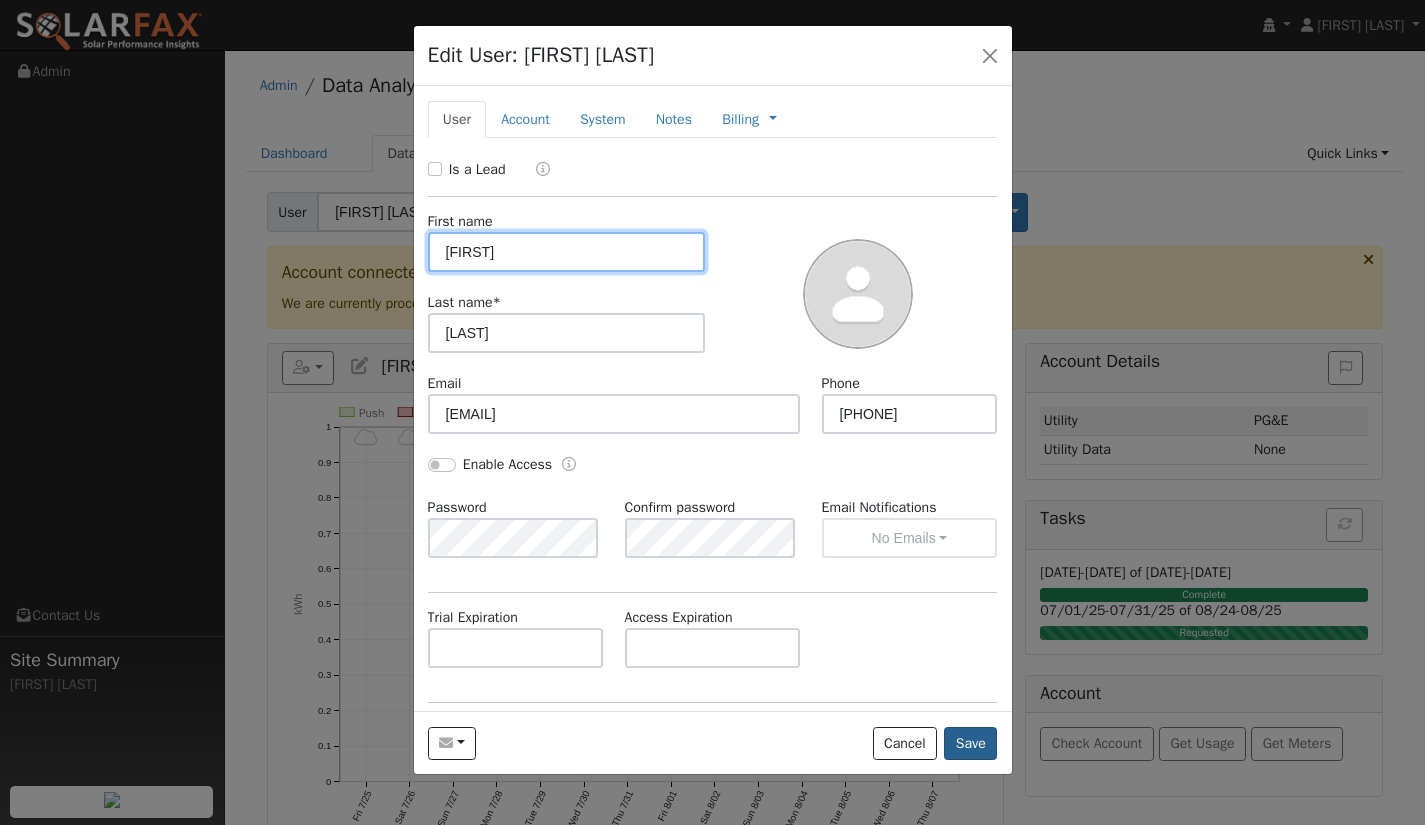 type on "[FIRST]" 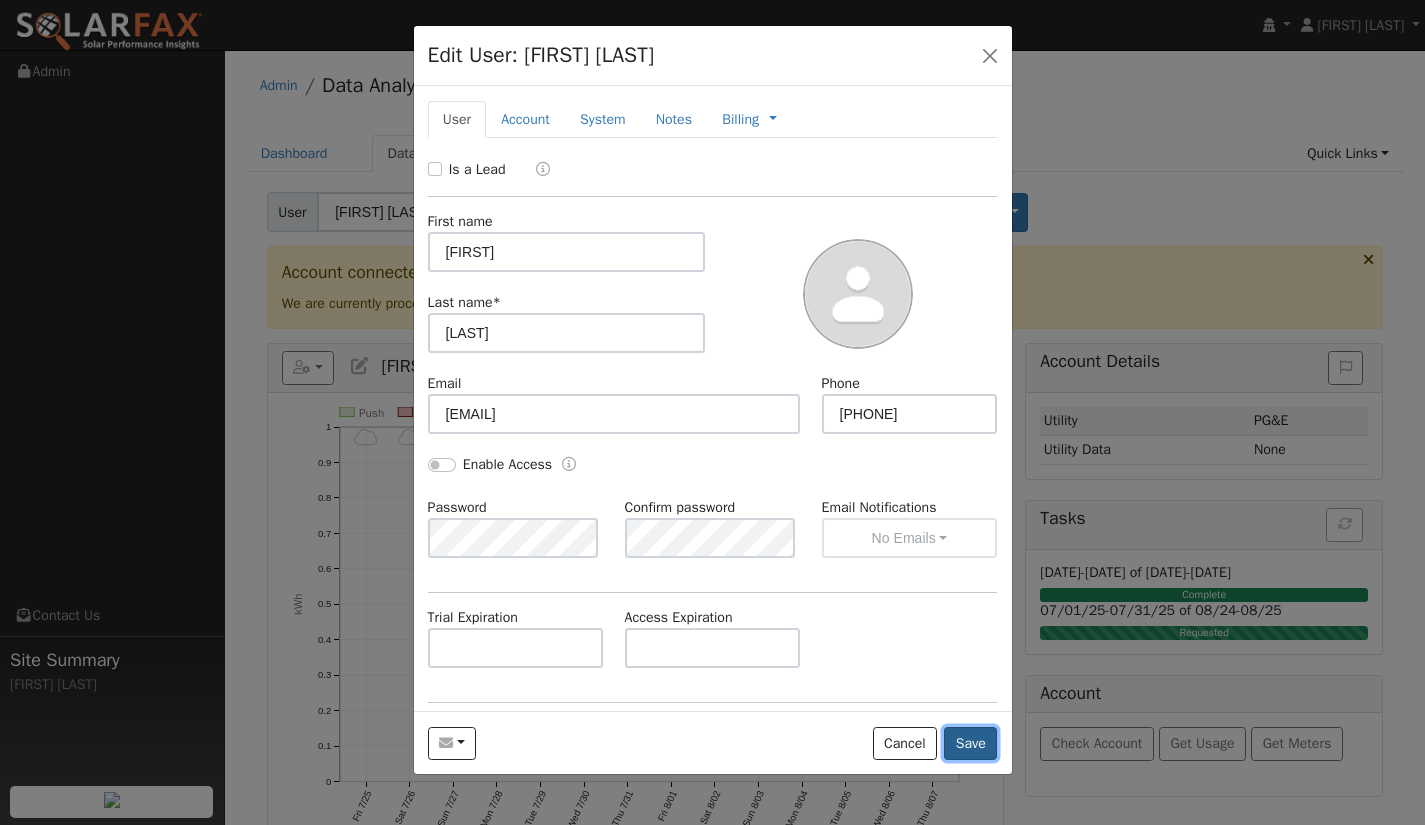 click on "Save" at bounding box center (970, 744) 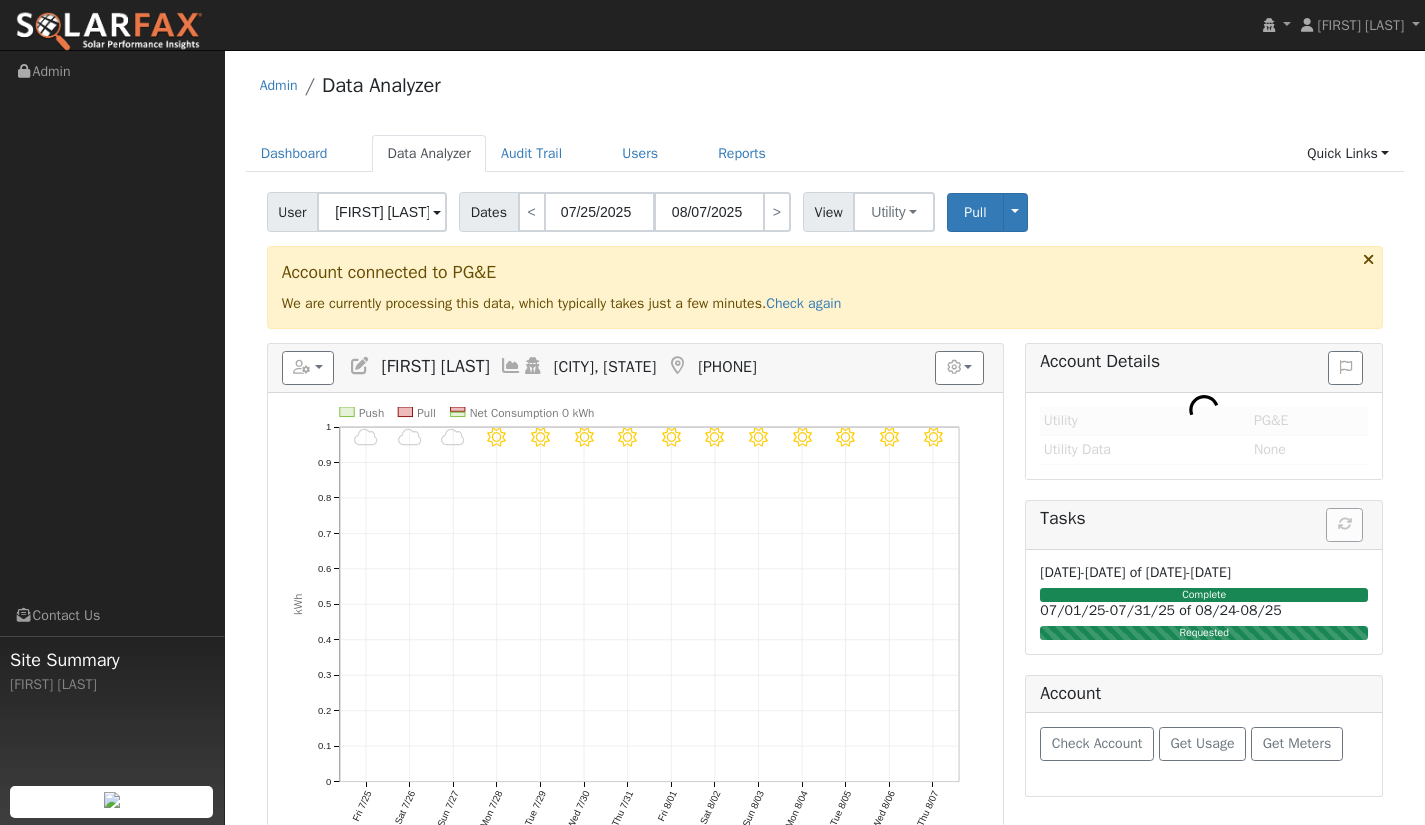 type on "[FIRST] [LAST]" 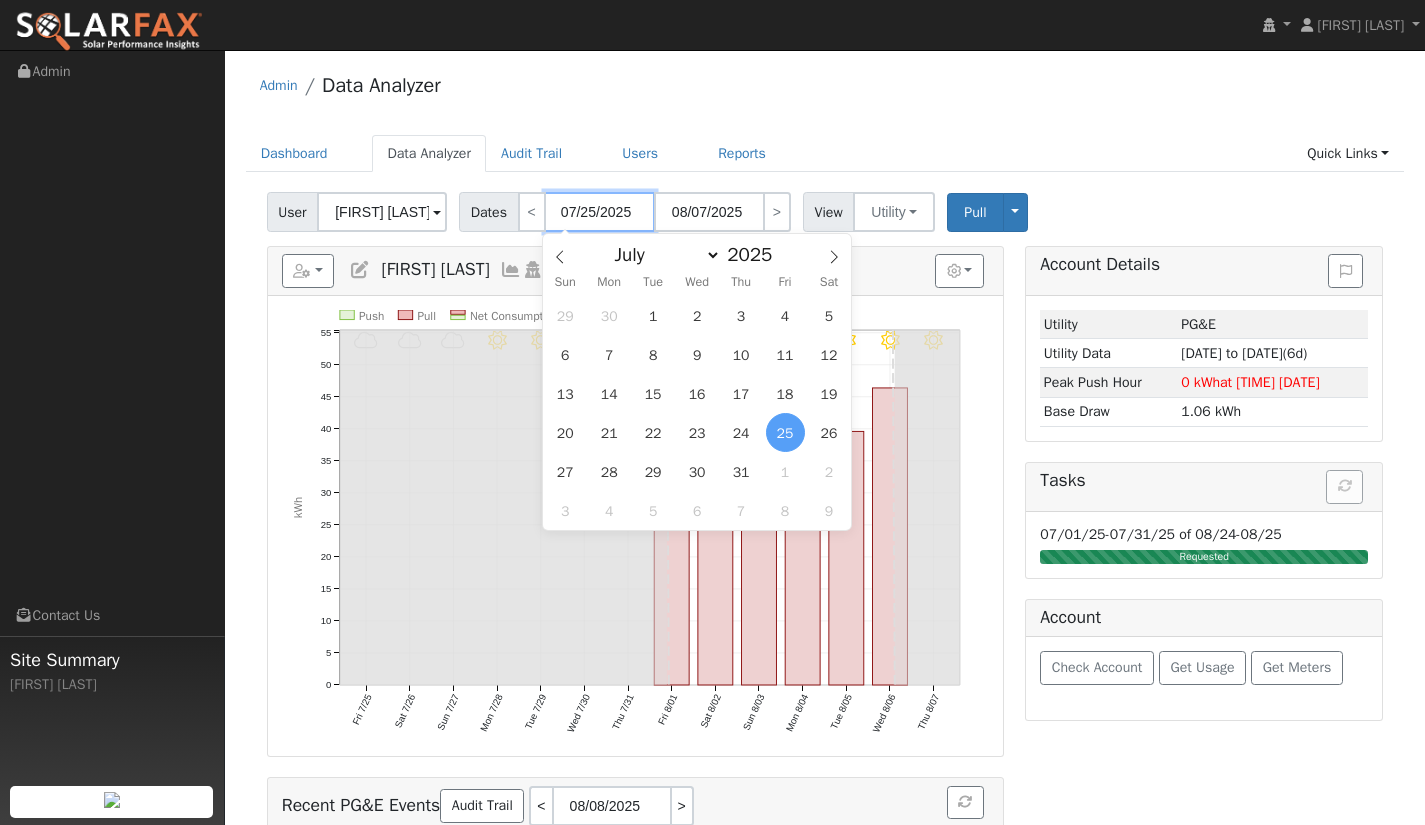 click on "07/25/2025" at bounding box center (600, 212) 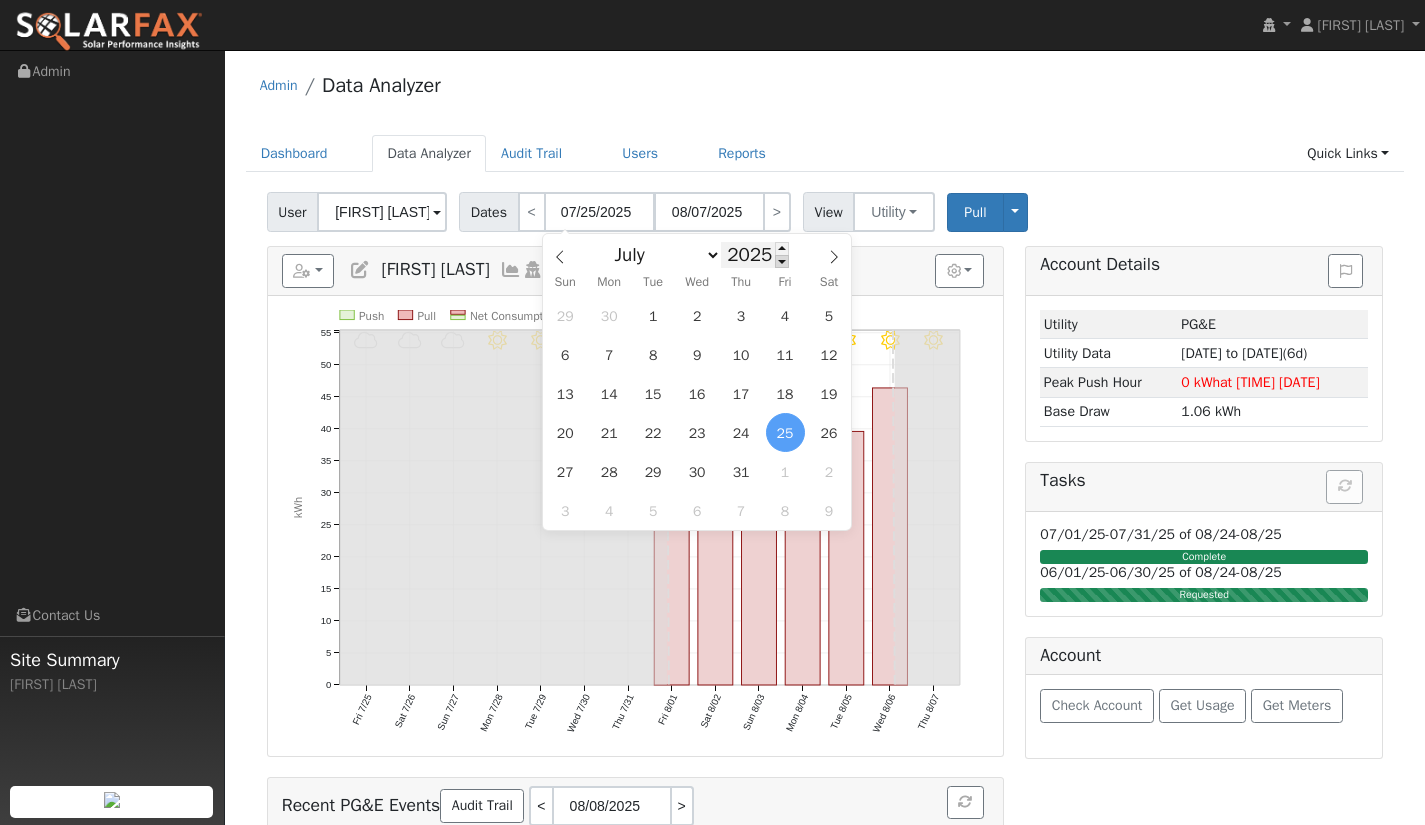 click at bounding box center [782, 261] 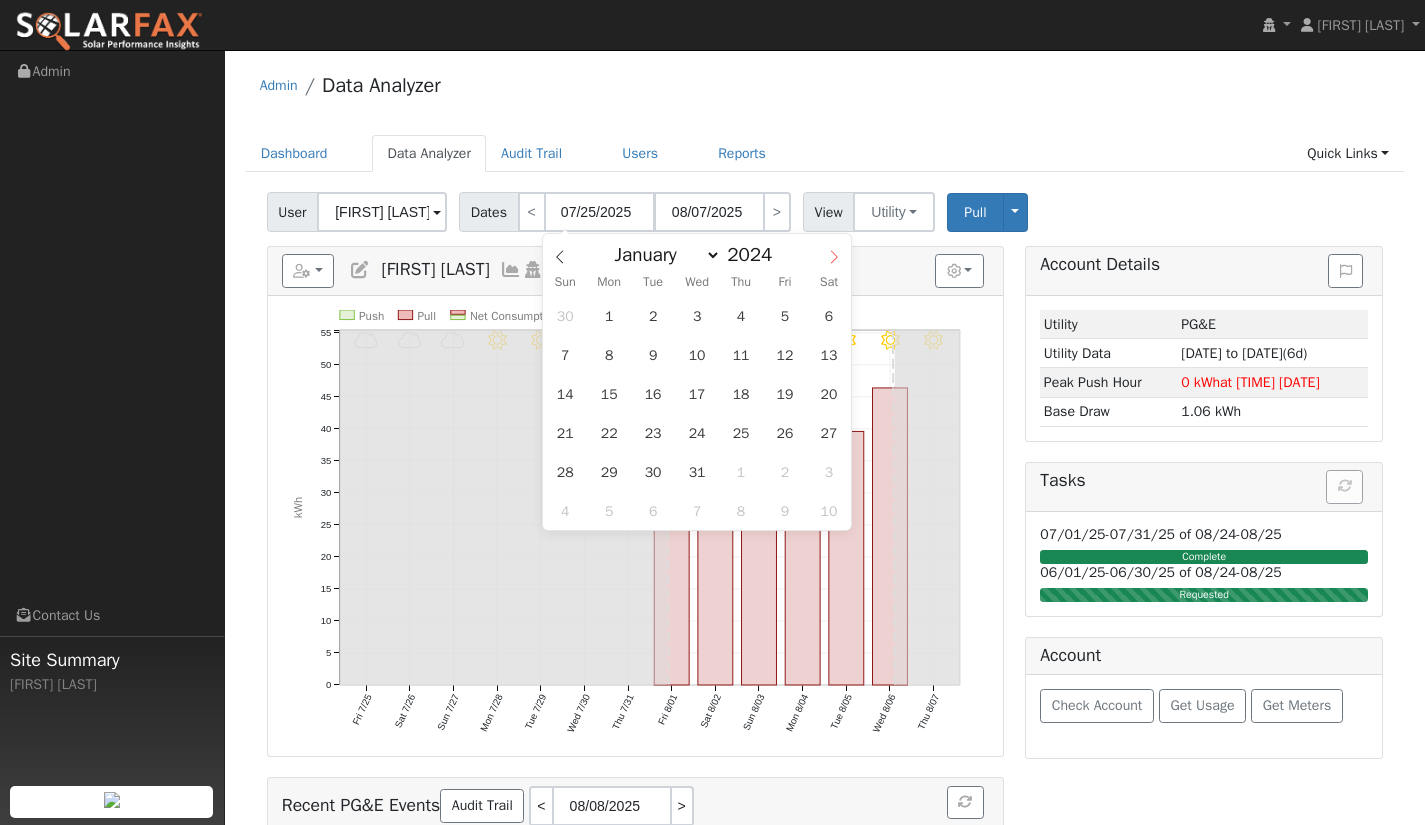 click 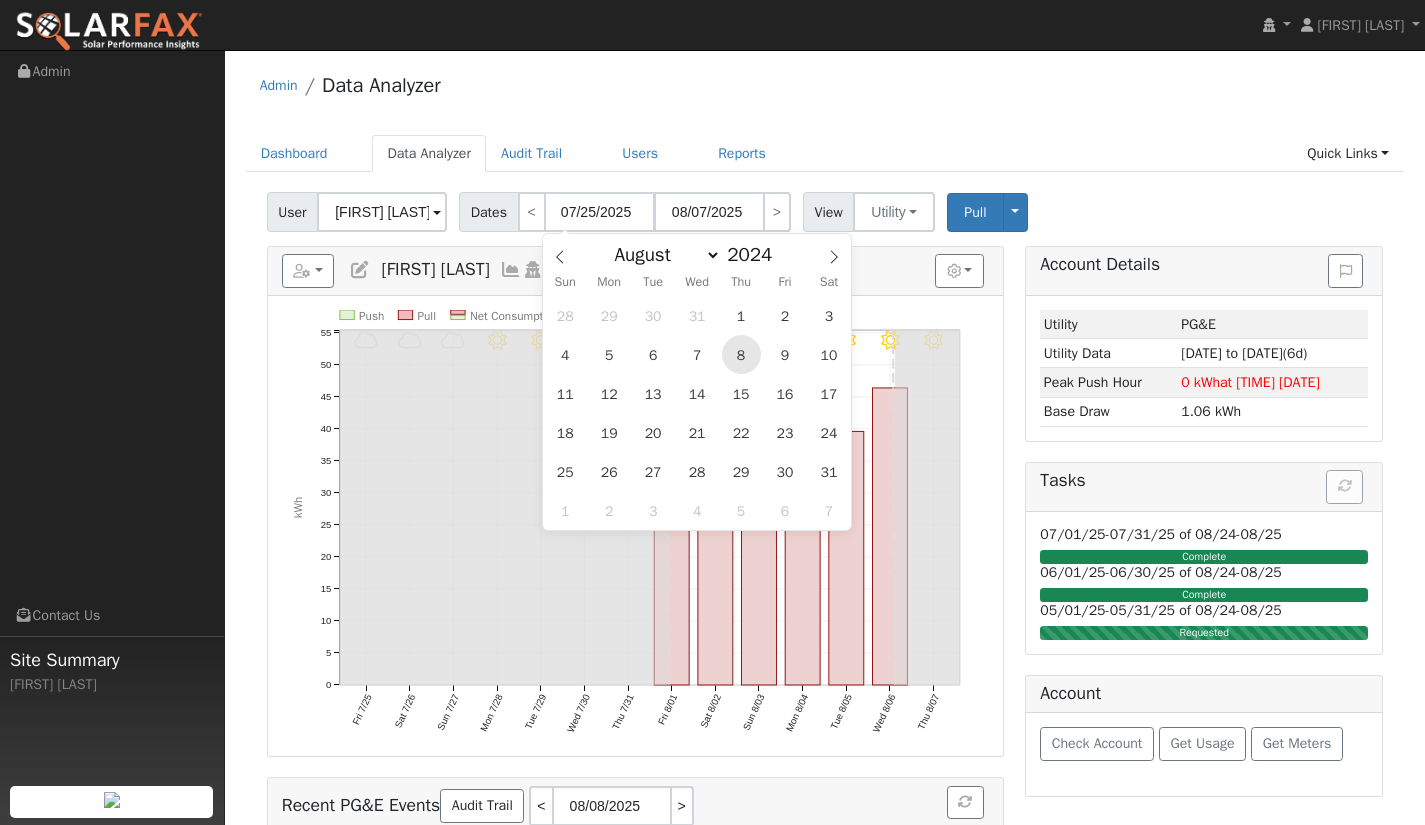 click on "8" at bounding box center [741, 354] 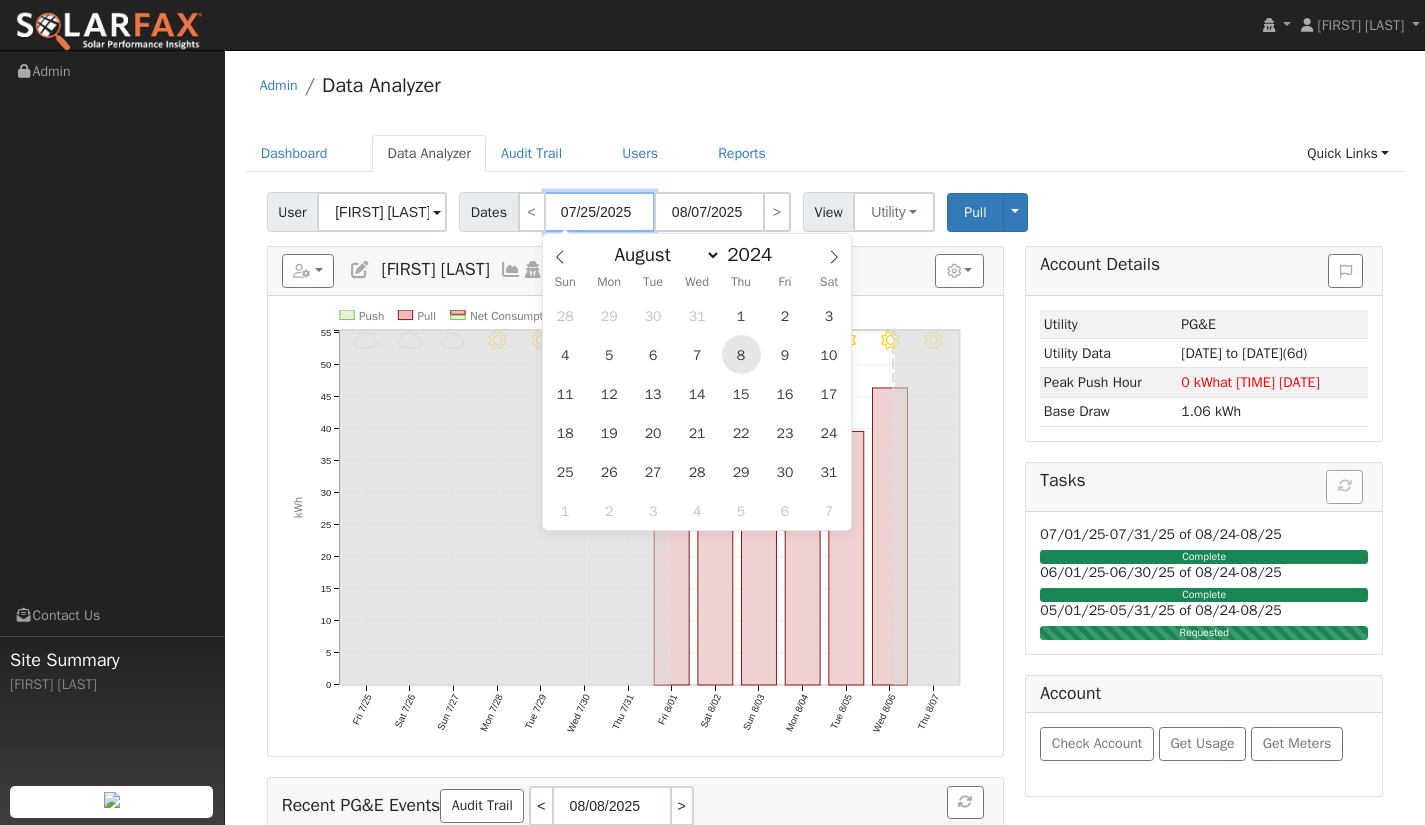 type on "[DATE]" 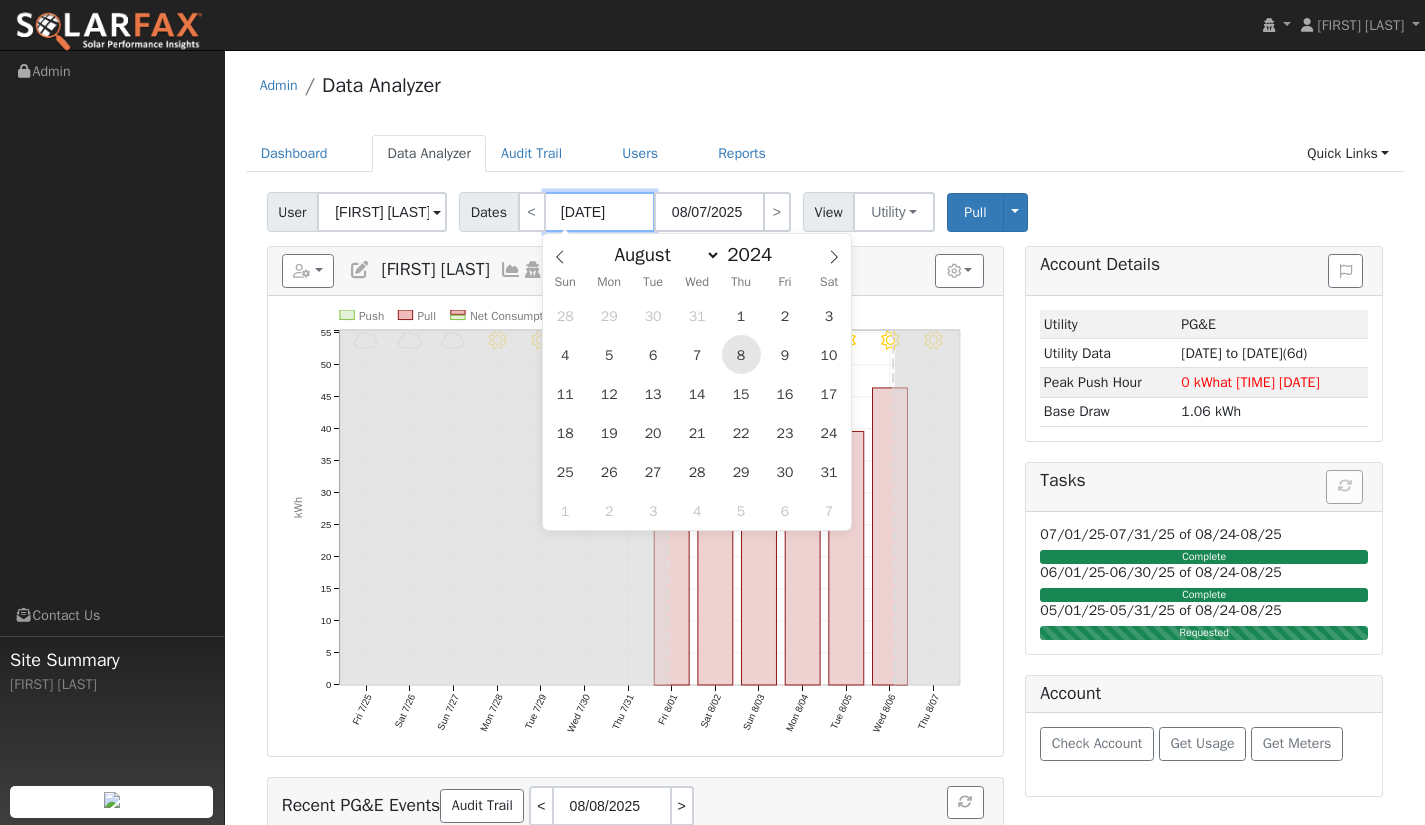 type on "[DATE]" 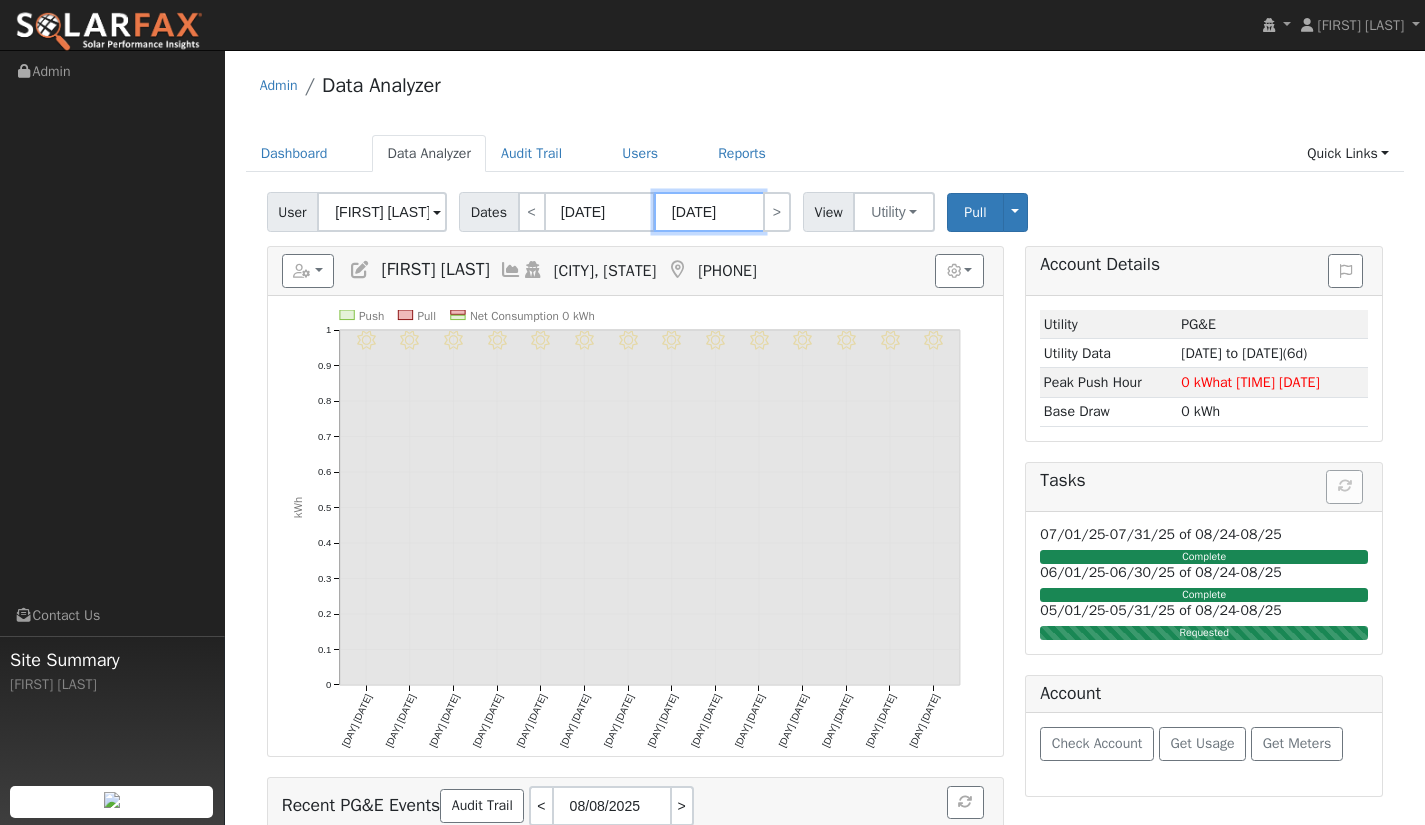 click on "[DATE]" at bounding box center [709, 212] 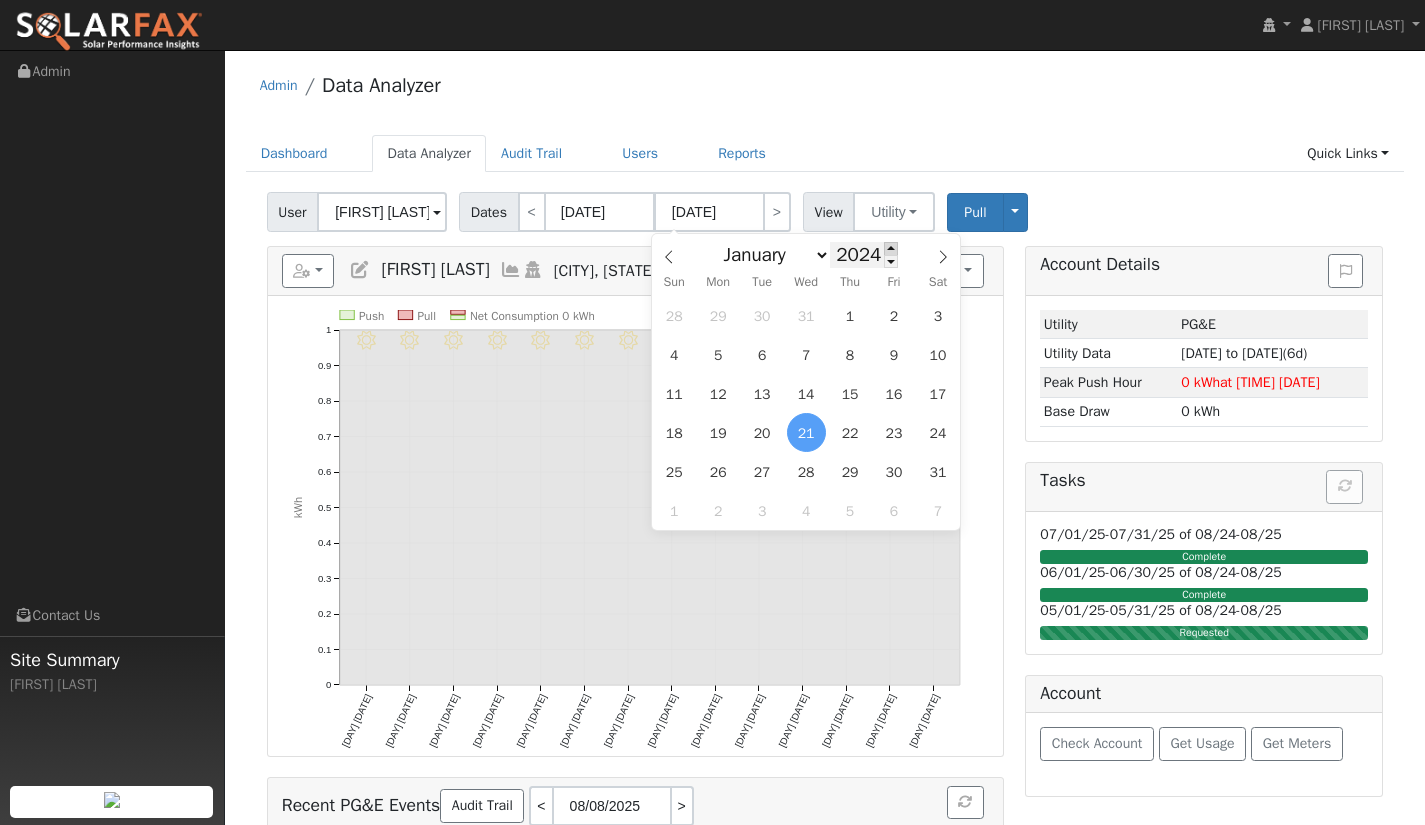 click at bounding box center [891, 248] 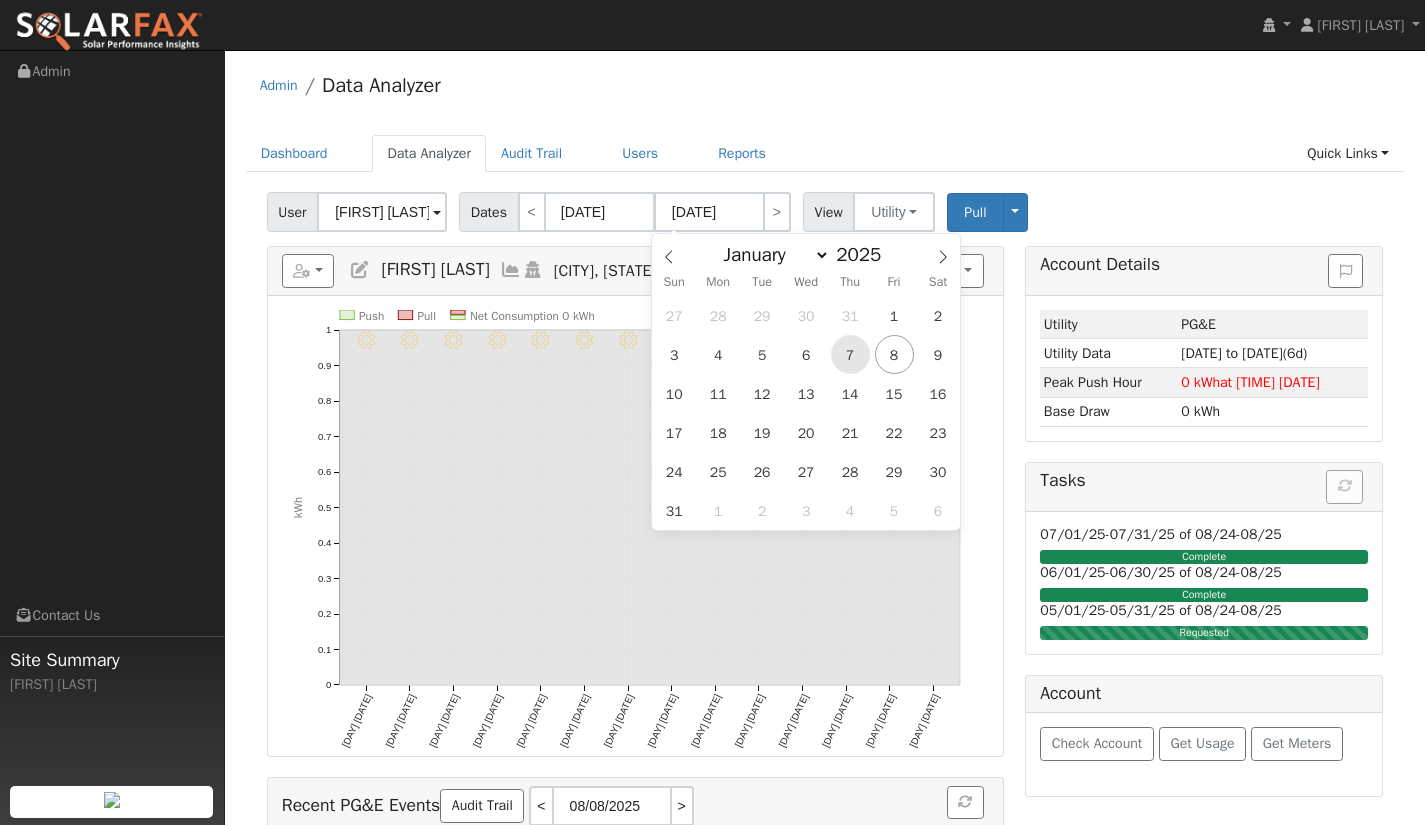 click on "7" at bounding box center (850, 354) 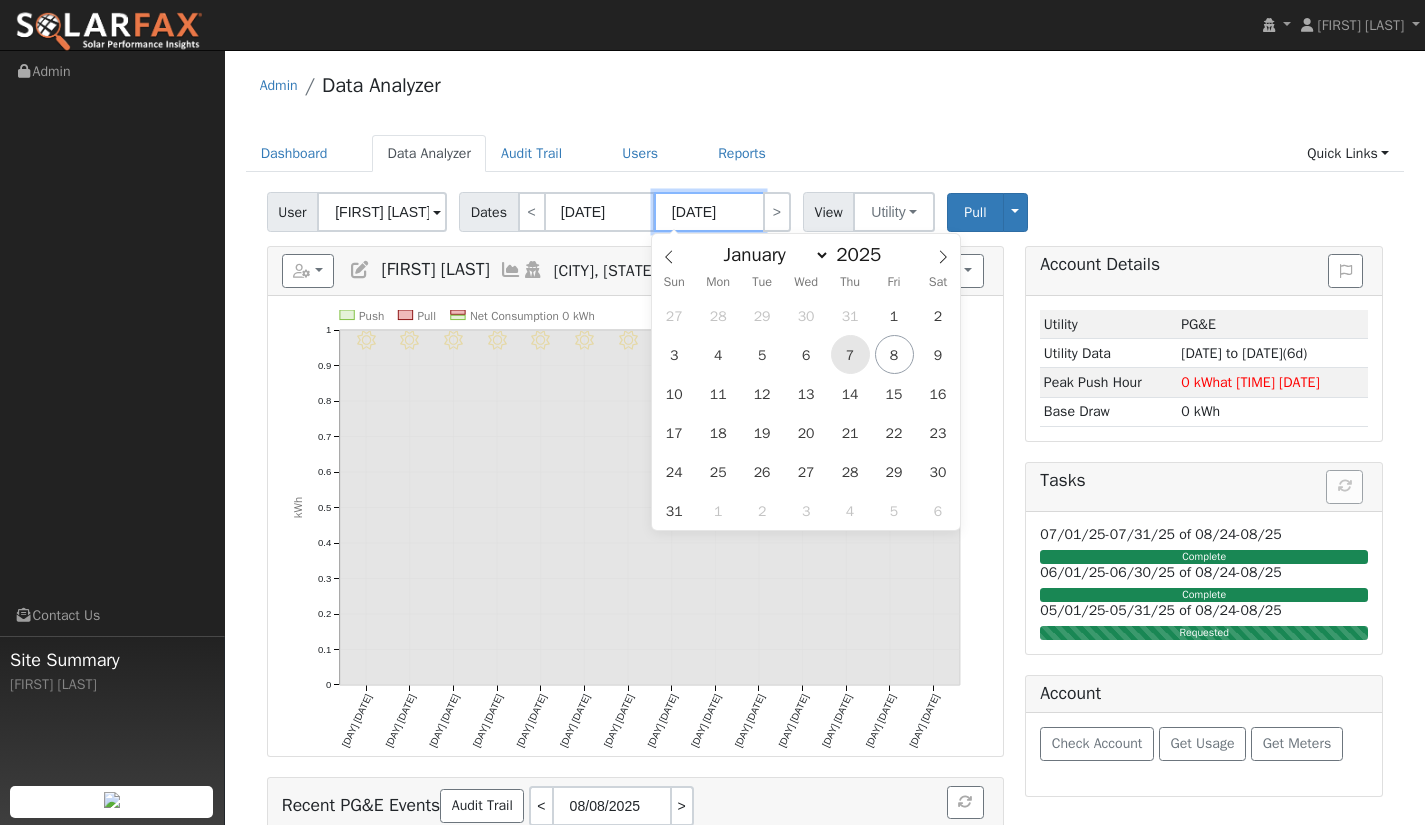 type on "08/07/2025" 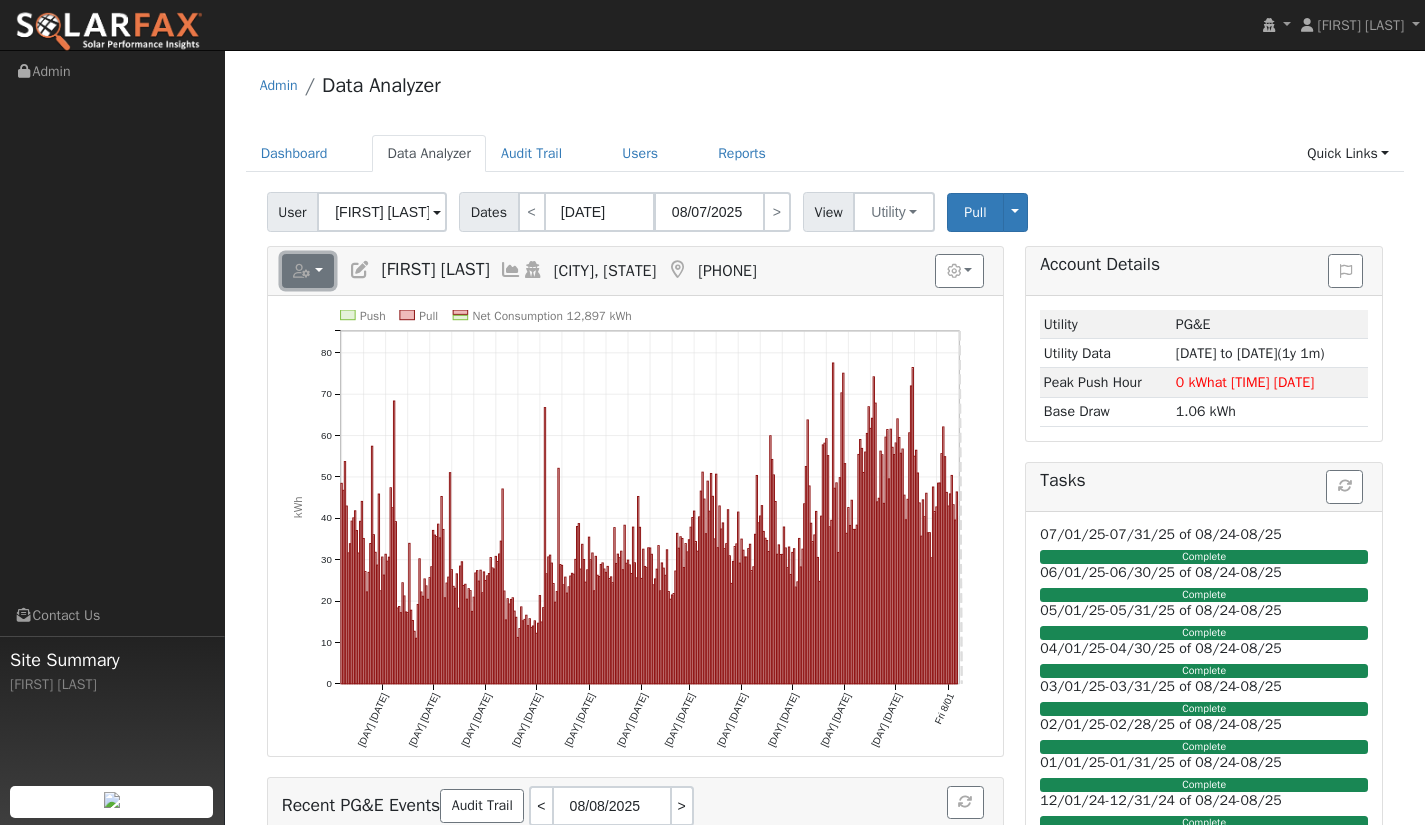 click at bounding box center [308, 271] 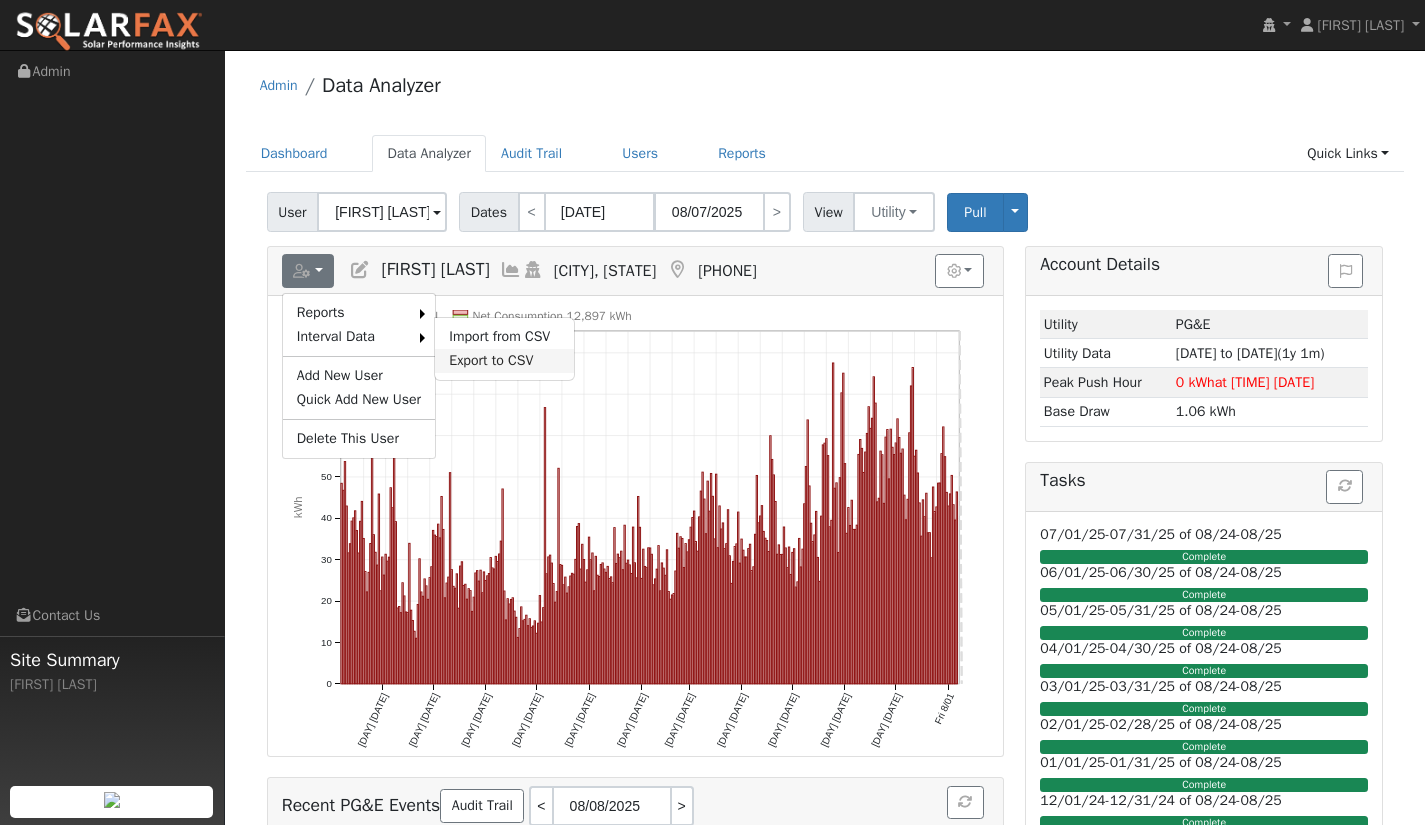 click on "Export to CSV" at bounding box center [504, 361] 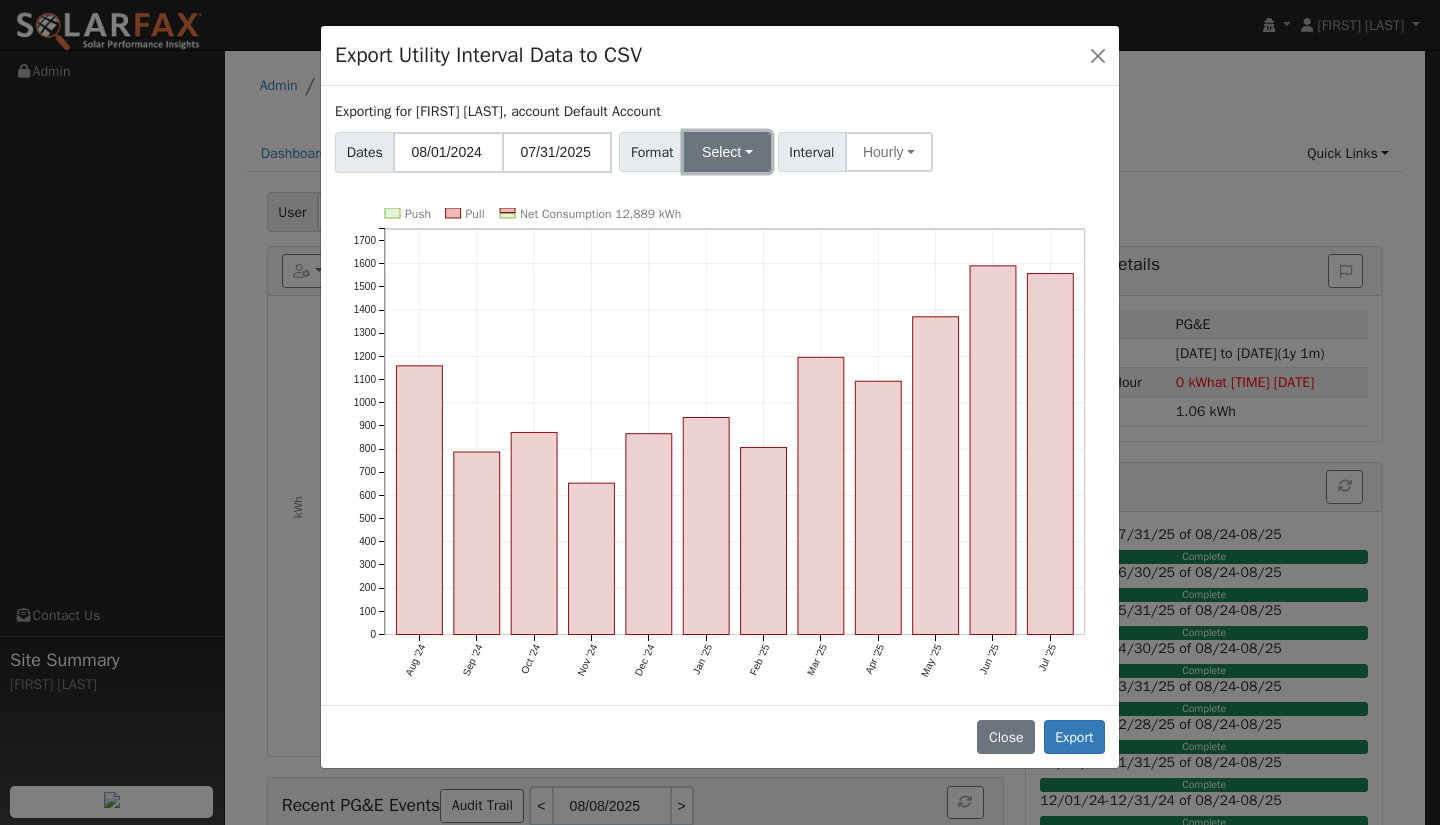 click on "Select" at bounding box center [727, 152] 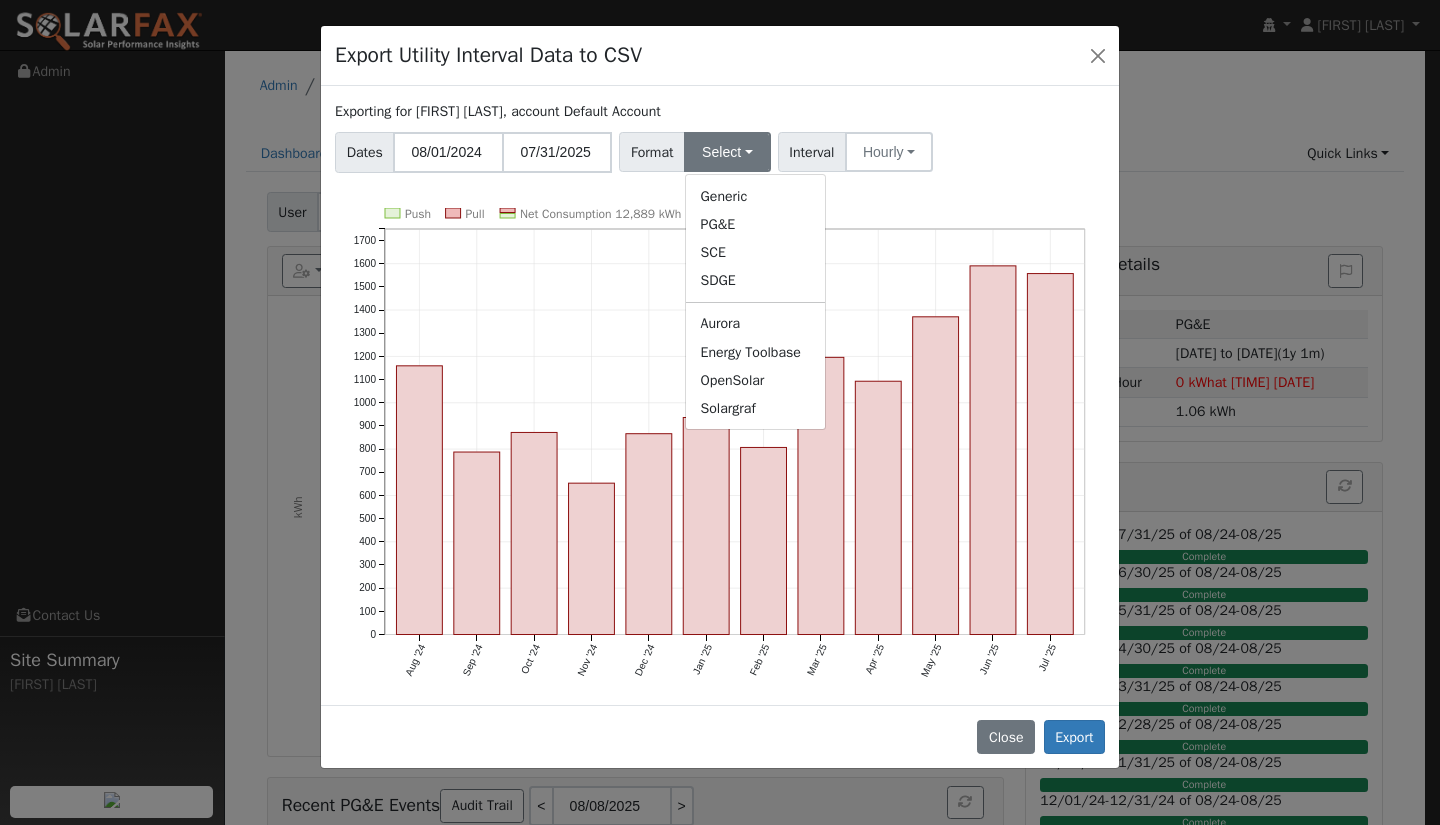 click on "Exporting for [FIRST] [LAST], account Default Account Dates [DATE] [DATE] Format Select Generic PG&E SCE SDGE Aurora Energy Toolbase OpenSolar Solargraf Interval Hourly 15 Minute 30 Minute Hourly Push Pull Net Consumption 12,889 kWh Aug '24 Sep '24 Oct '24 Nov '24 Dec '24 Jan '25 Feb '25 Mar '25 Apr '25 May '25 Jun '25 Jul '25 0 100 200 300 400 500 600 700 800 900 1000 1100 1200 1300 1400 1500 1600 1700 onclick="" onclick="" onclick="" onclick="" onclick="" onclick="" onclick="" onclick="" onclick="" onclick="" onclick="" onclick="" onclick="" onclick="" onclick="" onclick="" onclick="" onclick="" onclick="" onclick="" onclick="" onclick="" onclick="" onclick=""" at bounding box center [720, 395] 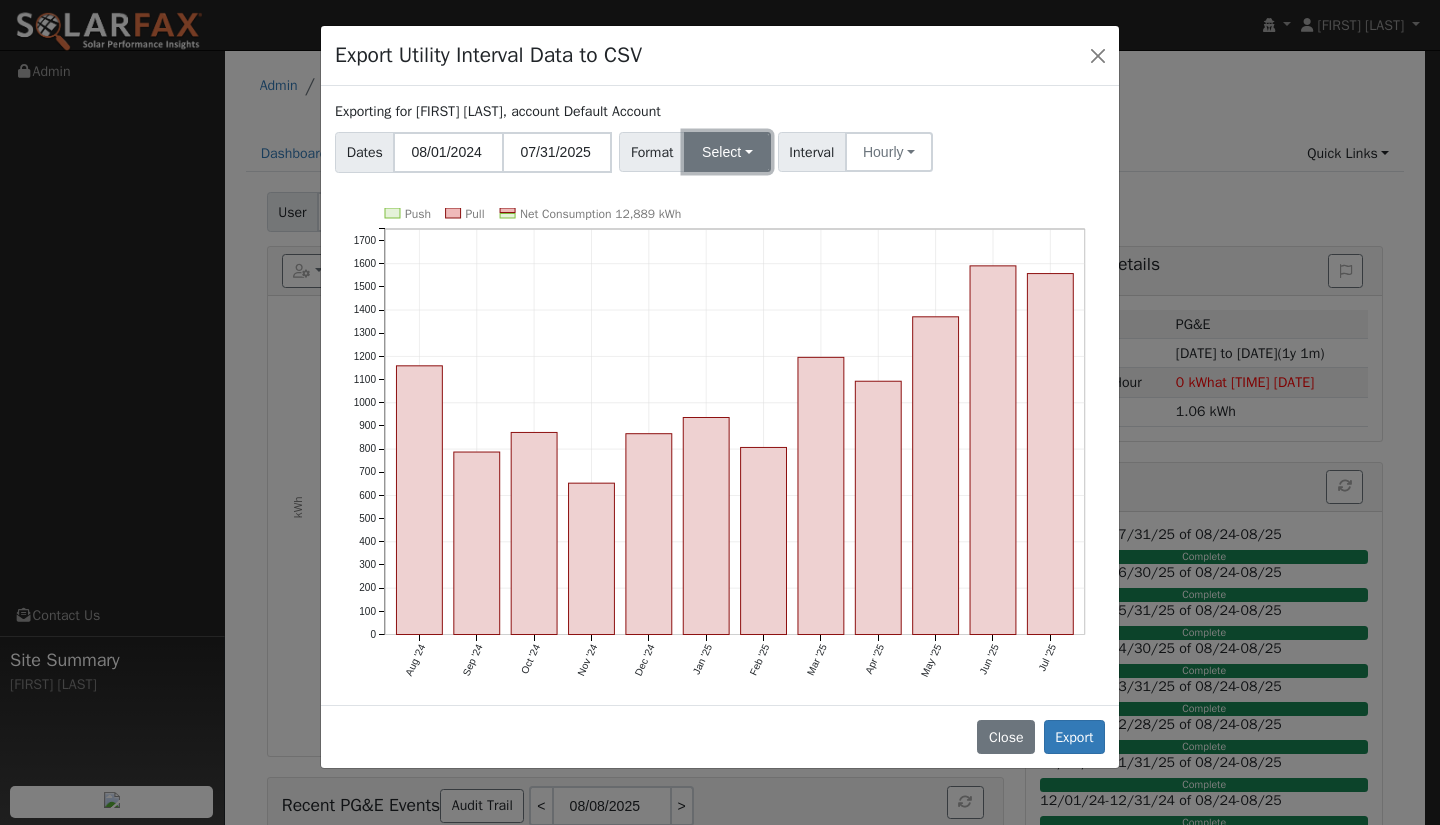 click on "Select" at bounding box center [727, 152] 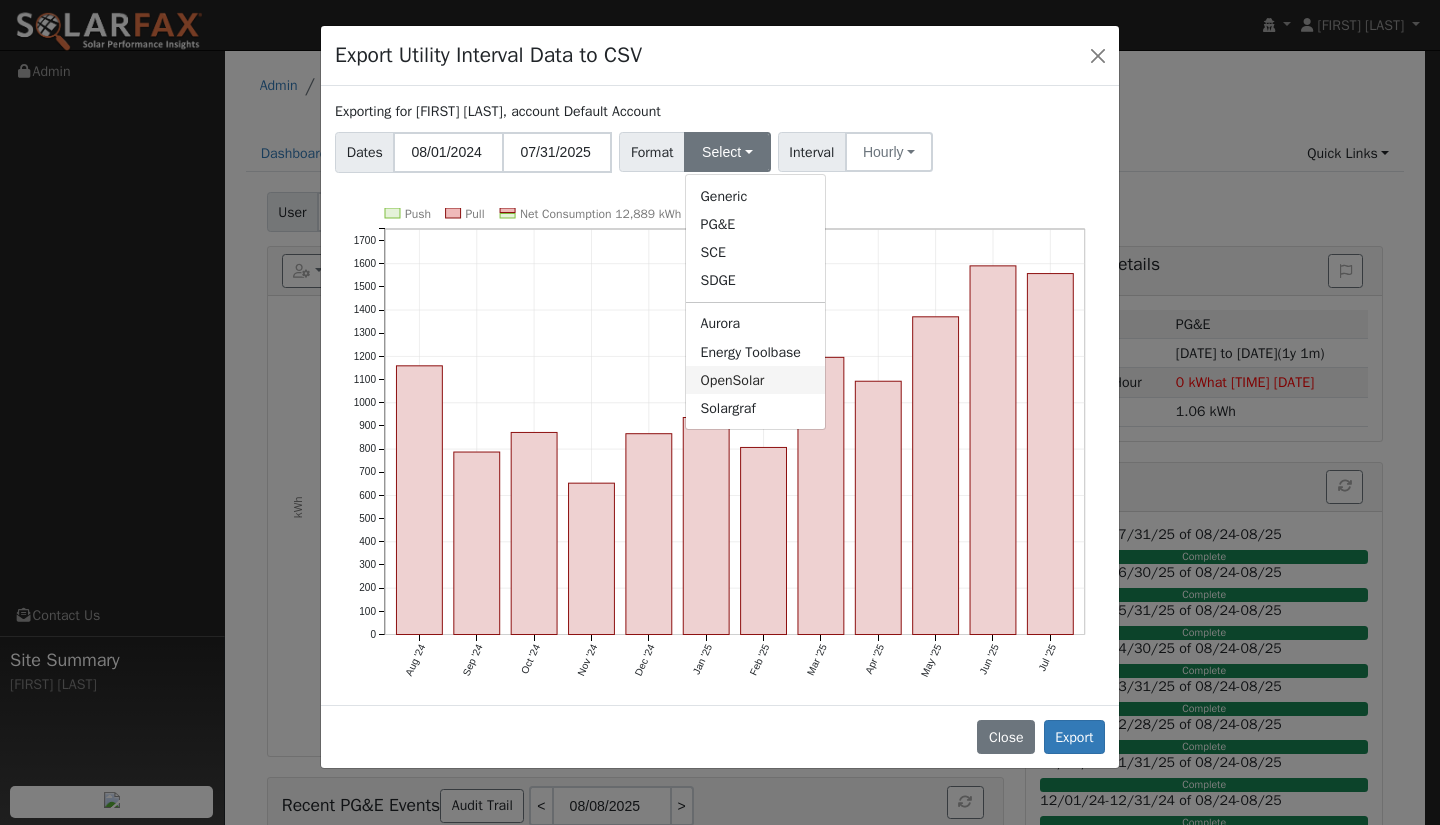 click on "OpenSolar" at bounding box center [755, 380] 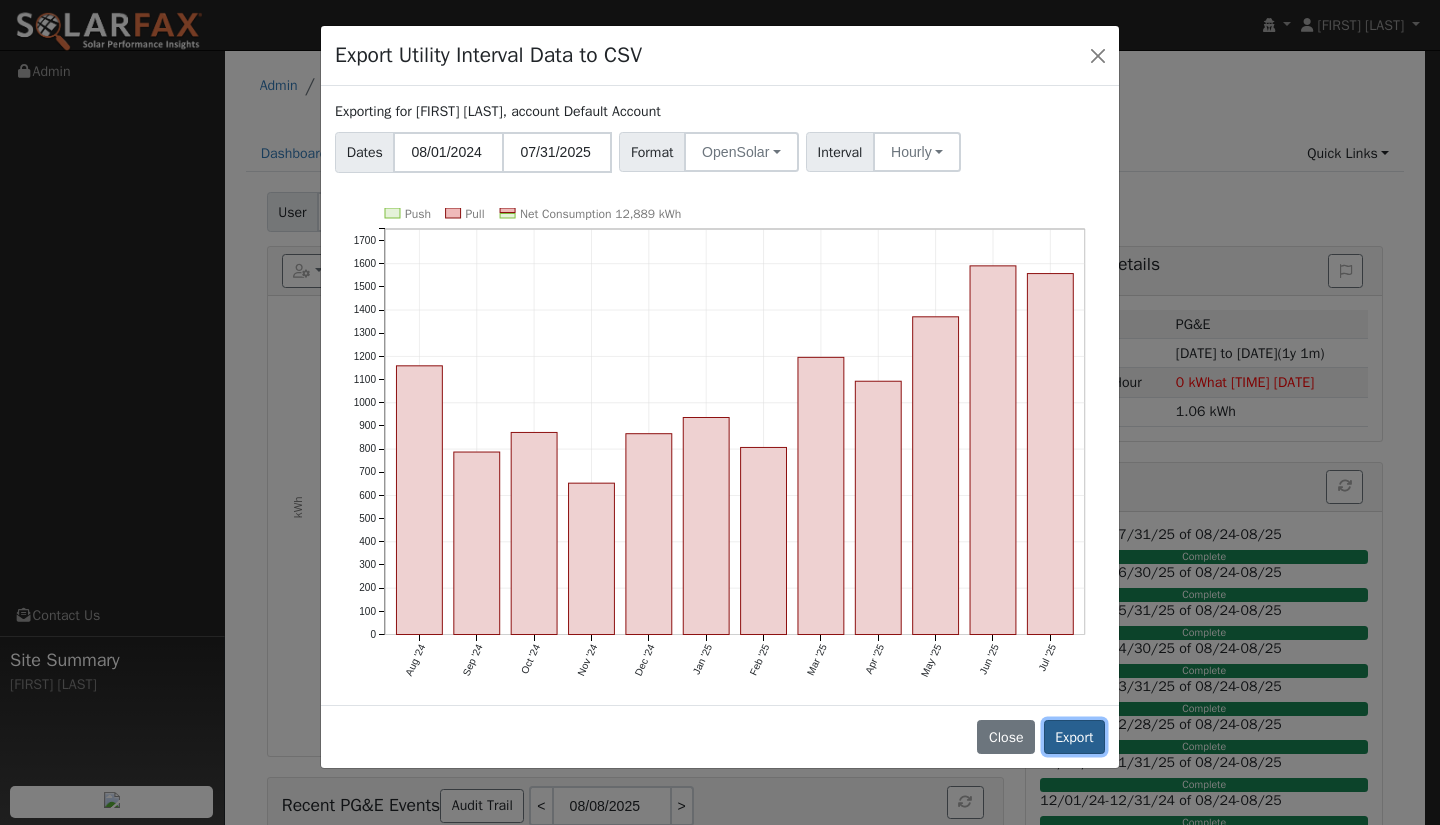 click on "Export" at bounding box center (1074, 737) 